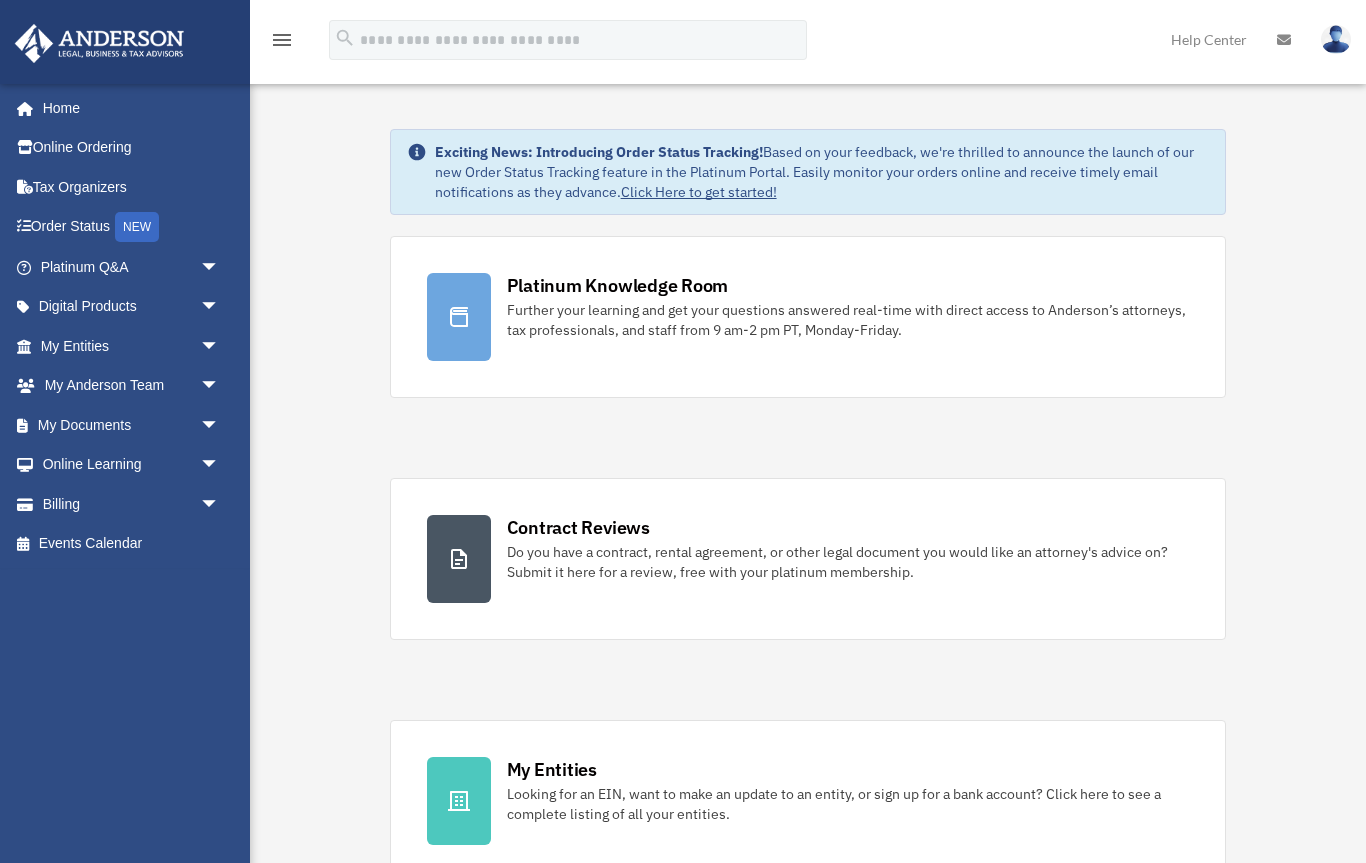 scroll, scrollTop: 0, scrollLeft: 0, axis: both 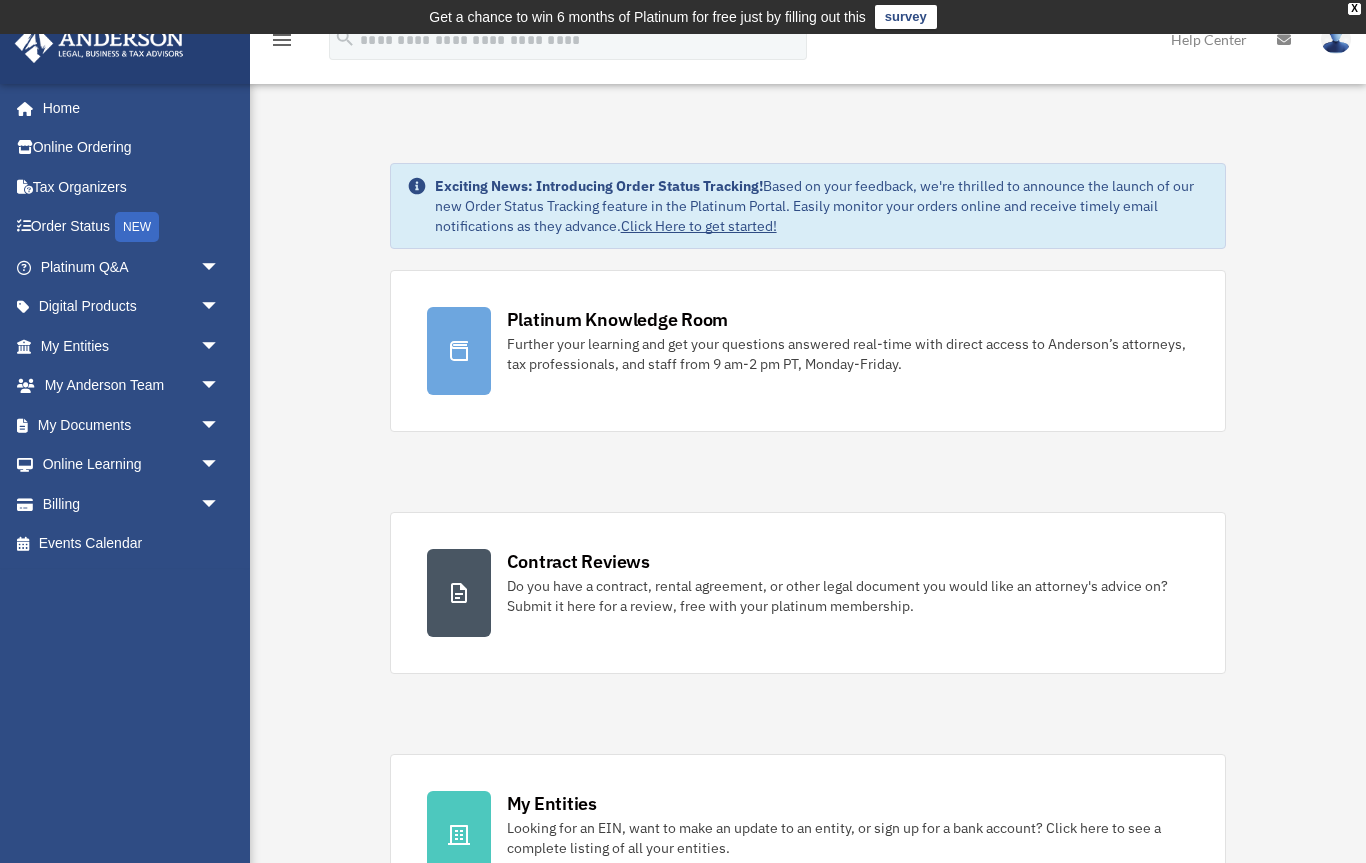 click on "Billing arrow_drop_down" at bounding box center (132, 504) 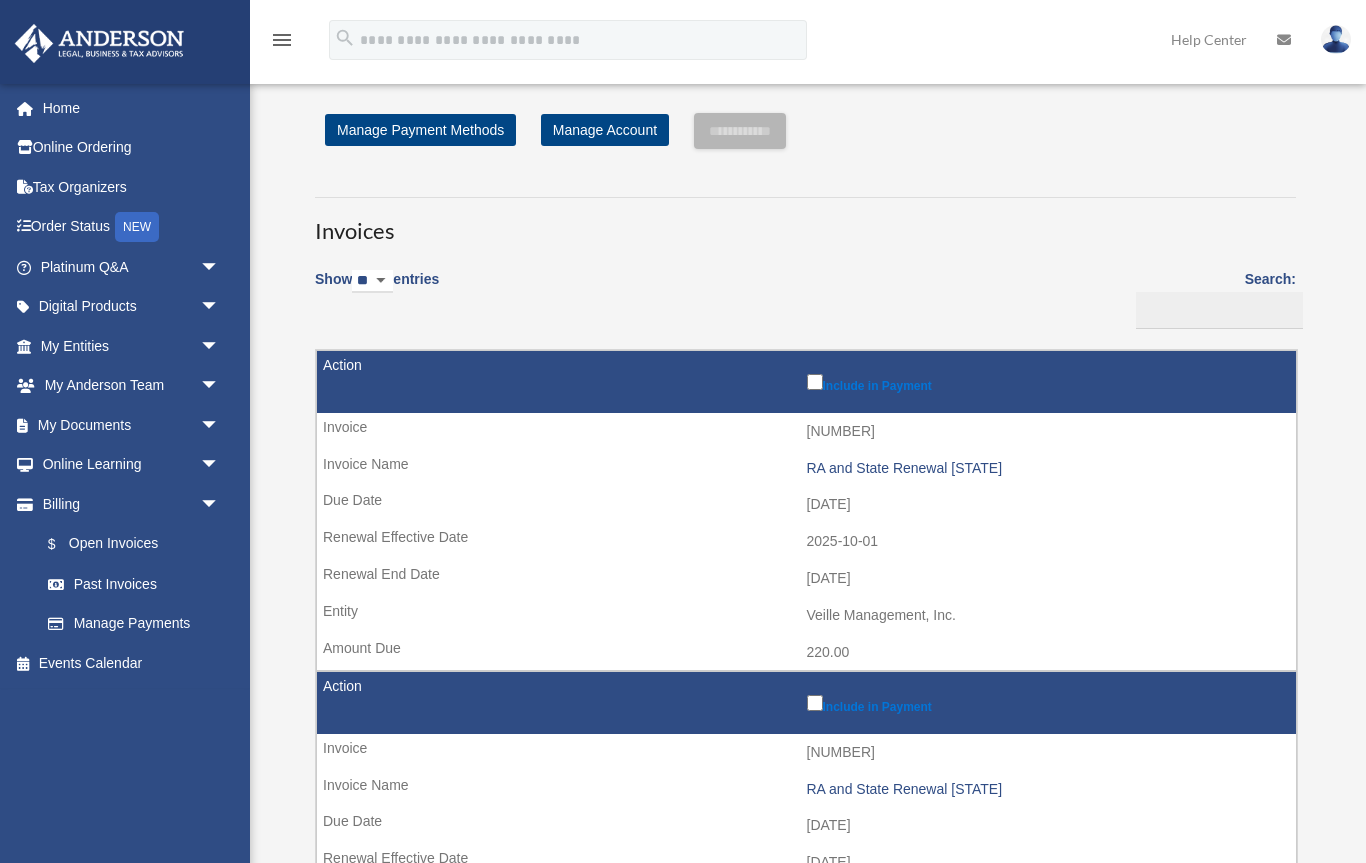 scroll, scrollTop: 0, scrollLeft: 0, axis: both 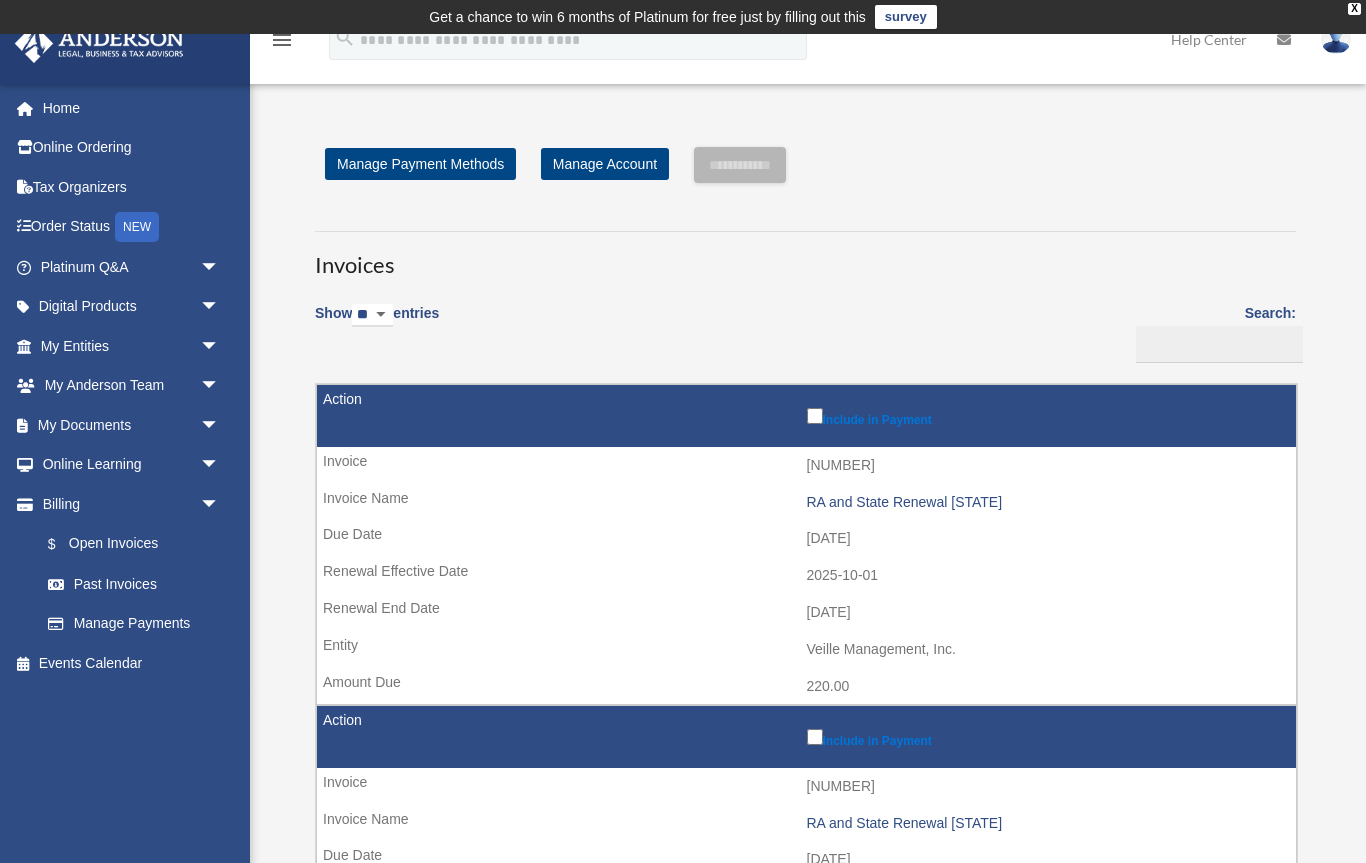 click on "Manage Payment Methods" at bounding box center [420, 164] 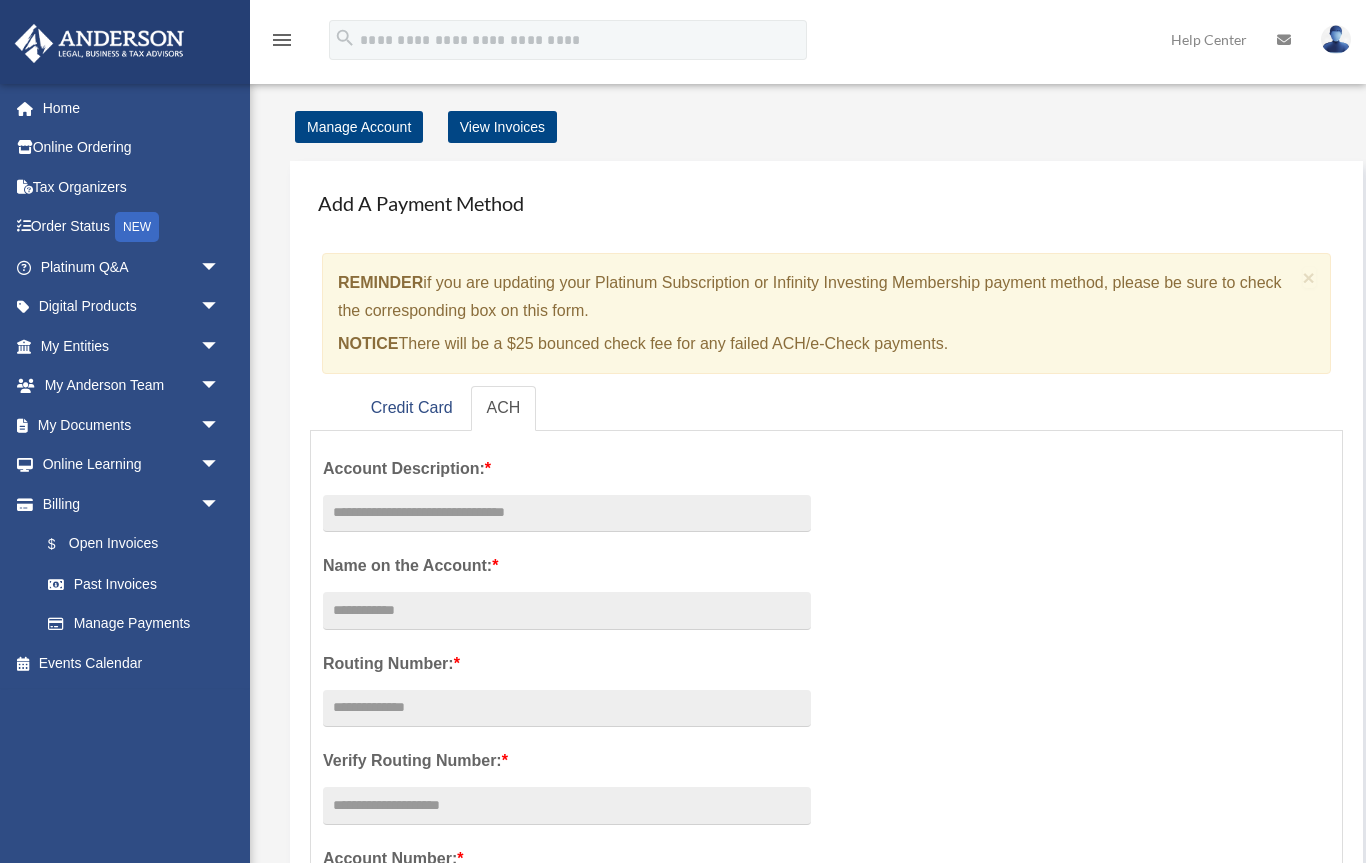 scroll, scrollTop: 0, scrollLeft: 0, axis: both 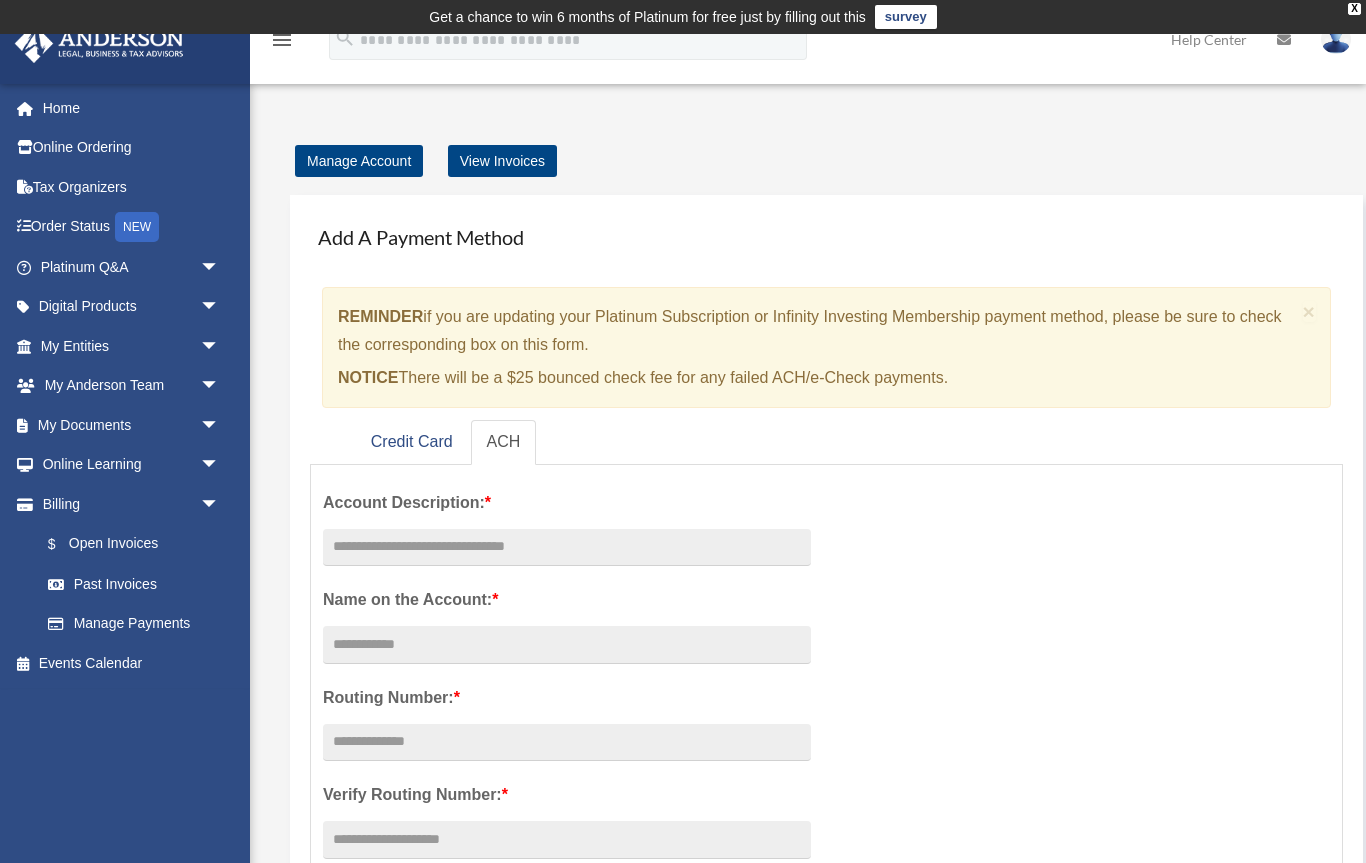 click on "Add A Payment Method
×
REMINDER  if you are updating your Platinum Subscription or Infinity
Investing Membership payment method, please be sure to check the corresponding box on this
form.
NOTICE  There will be a $25 bounced check fee for any failed ACH/e-Check
payments.
Credit Card
ACH
* * * **** * * **" at bounding box center (826, 340) 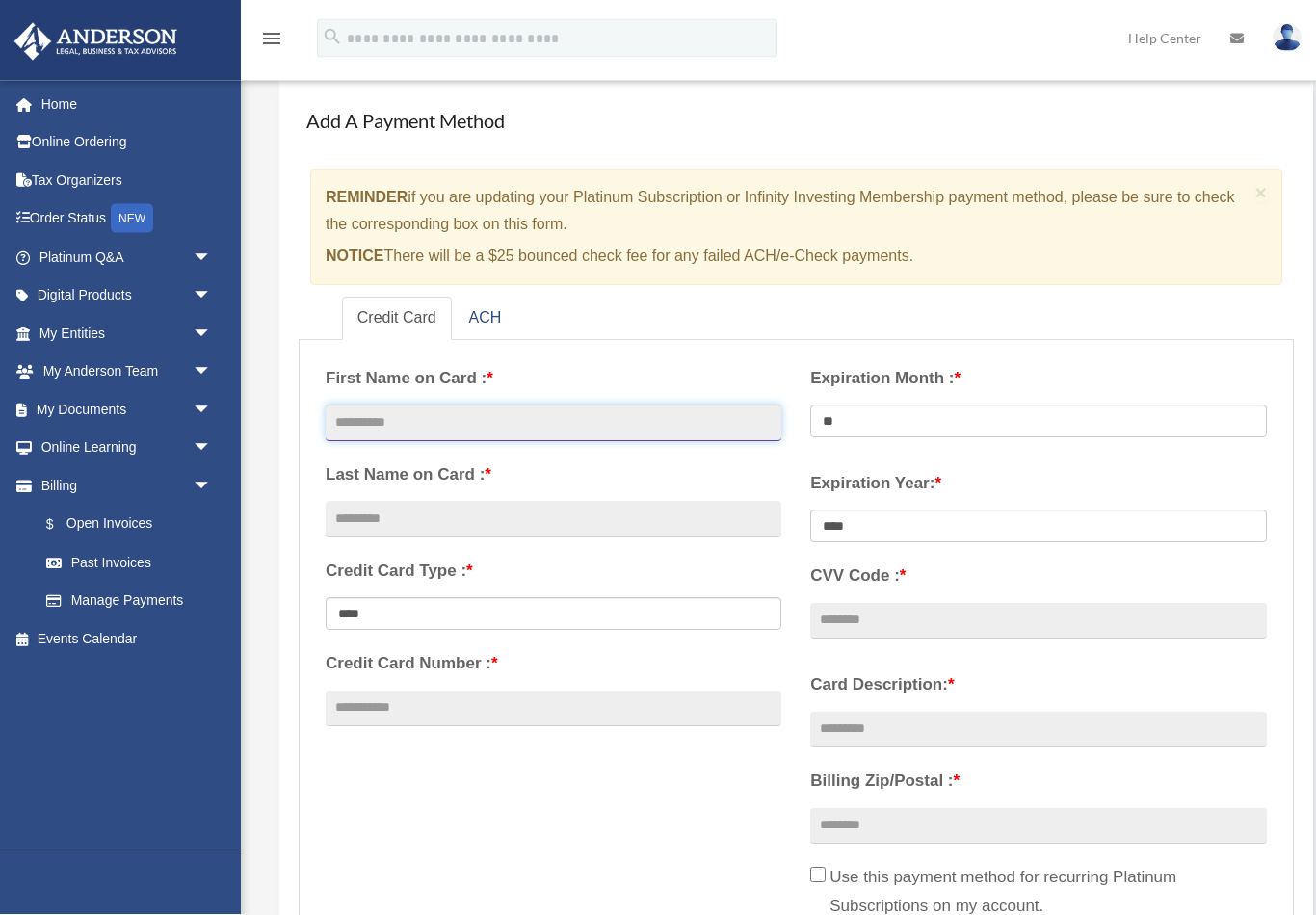 click at bounding box center [553, 424] 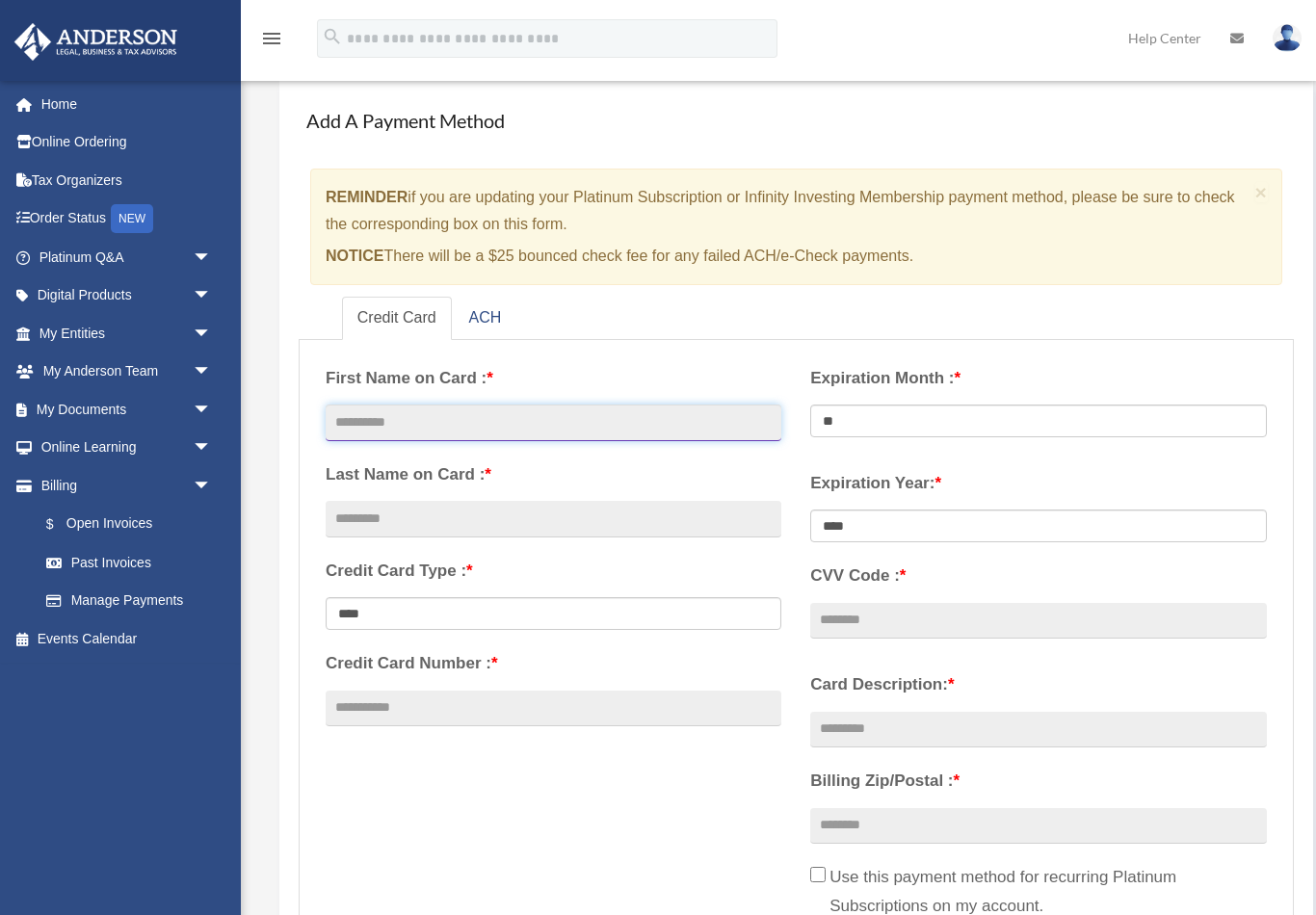 scroll, scrollTop: 107, scrollLeft: 0, axis: vertical 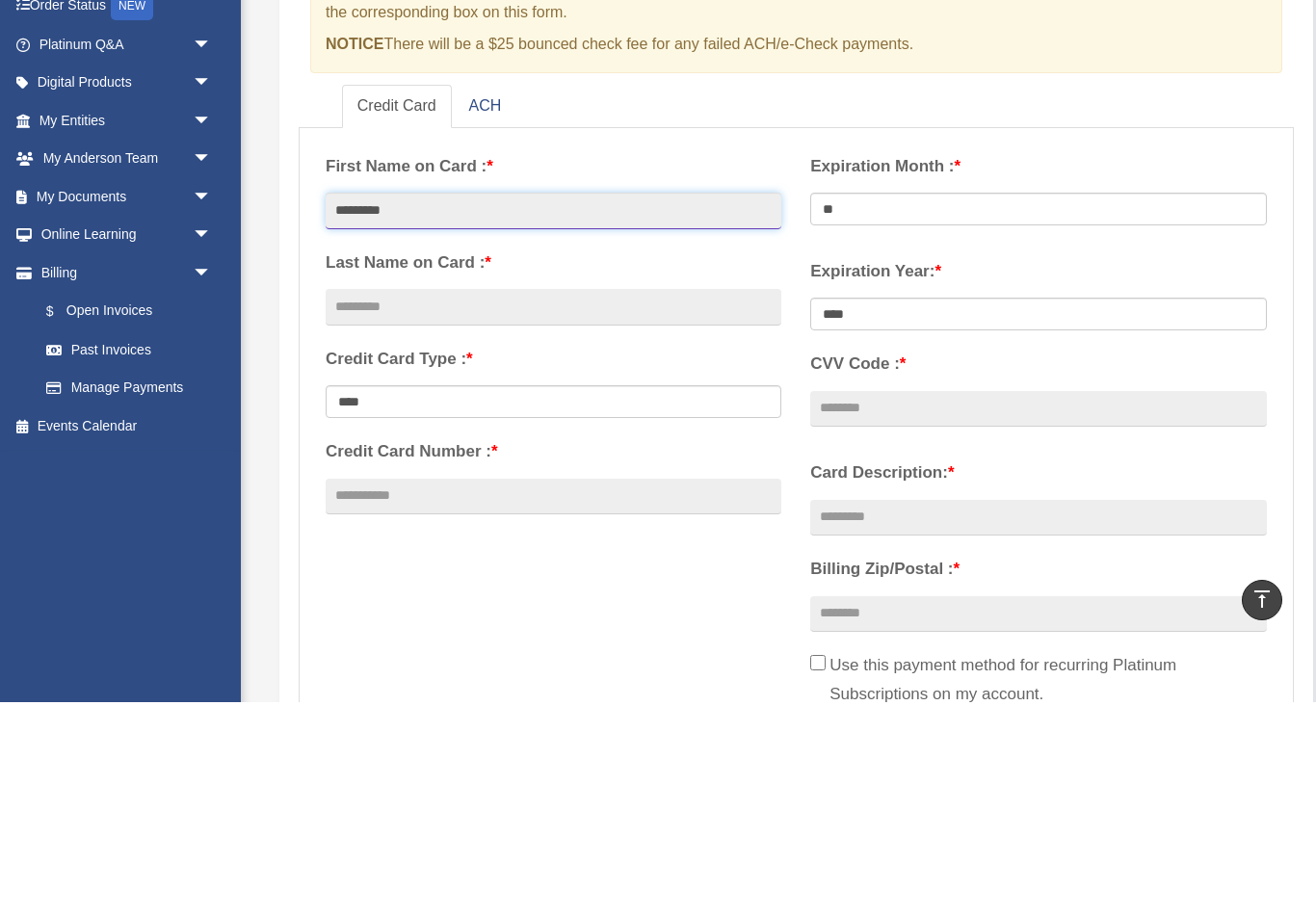 type on "*********" 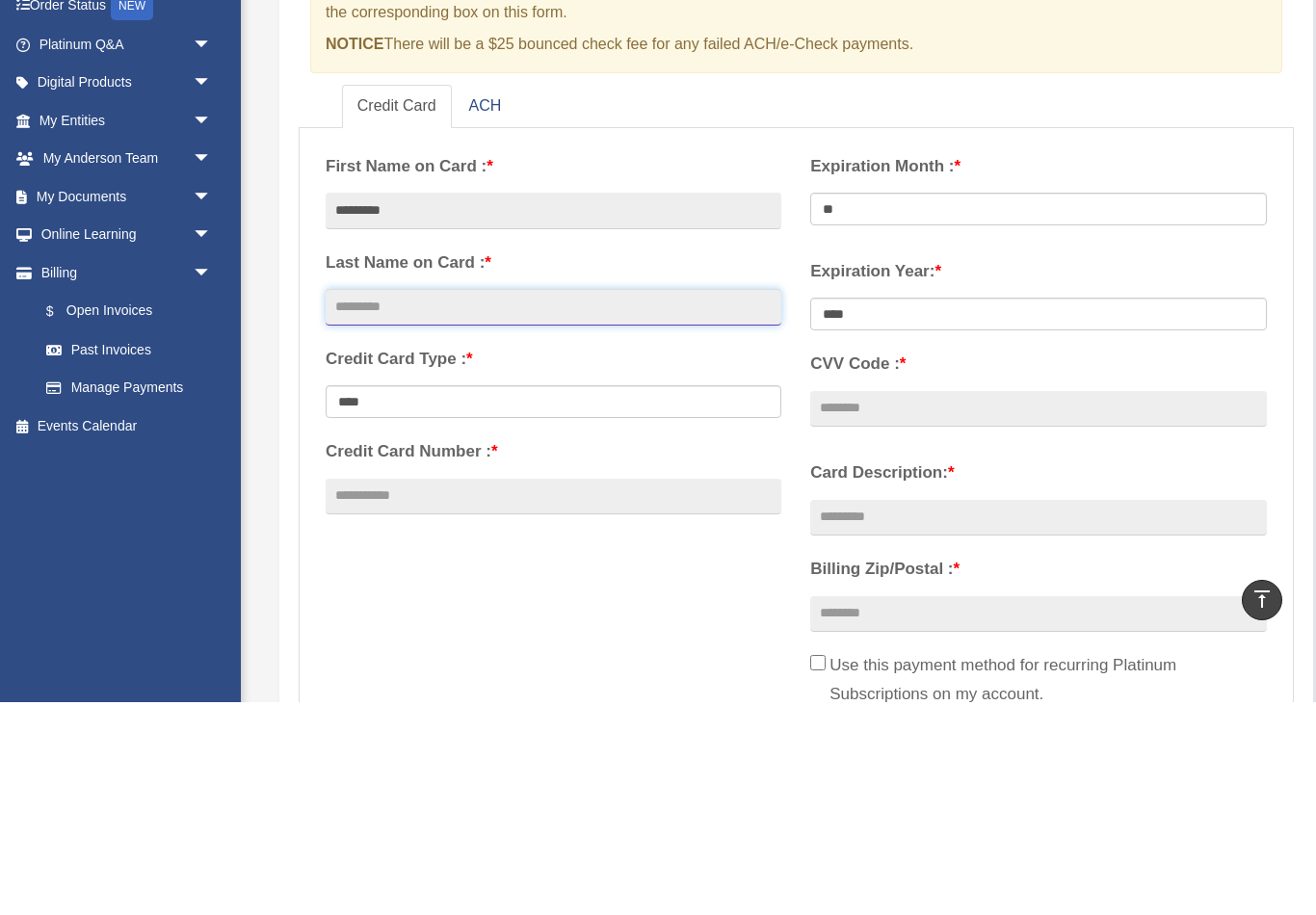 click at bounding box center [553, 520] 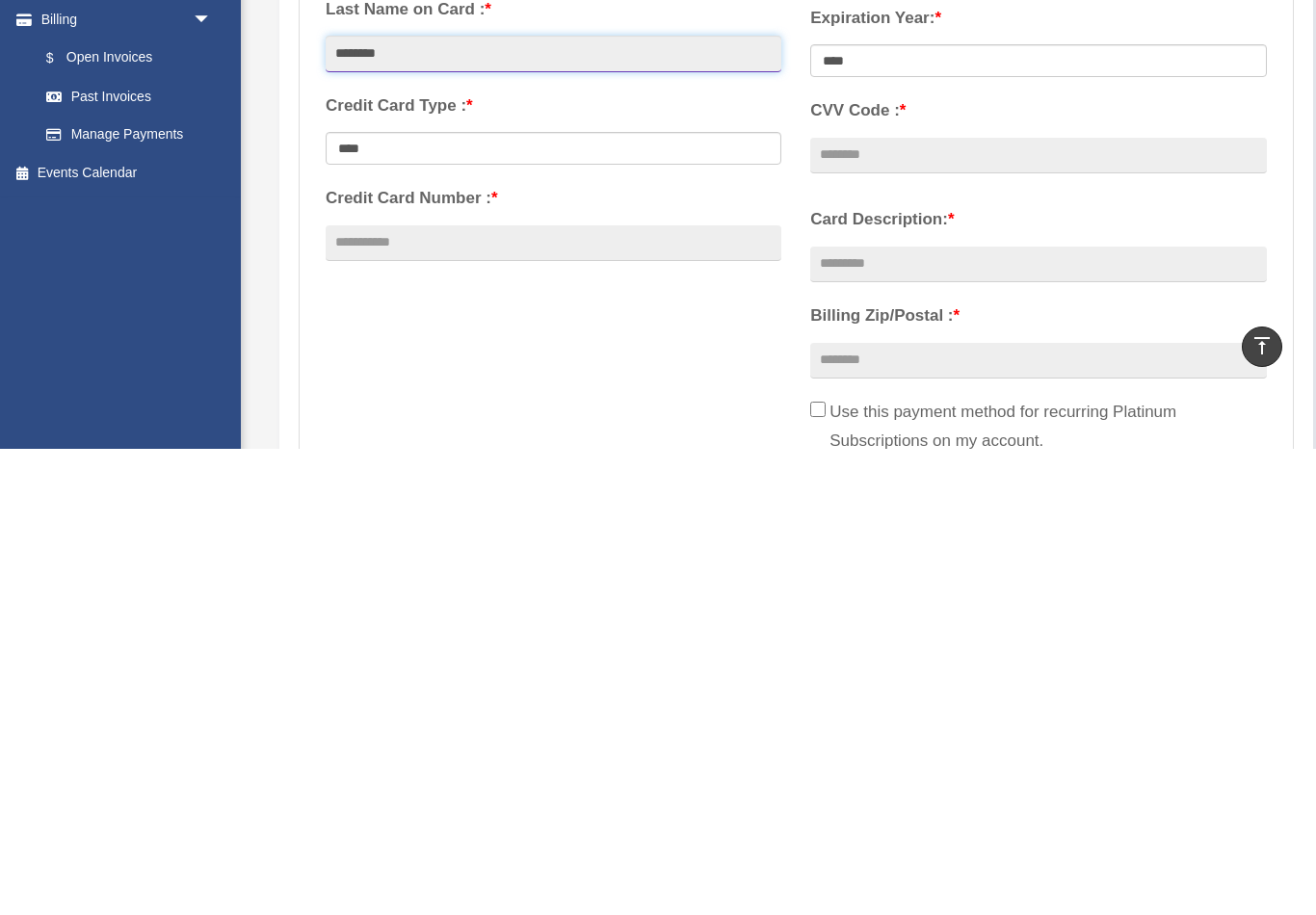 type on "********" 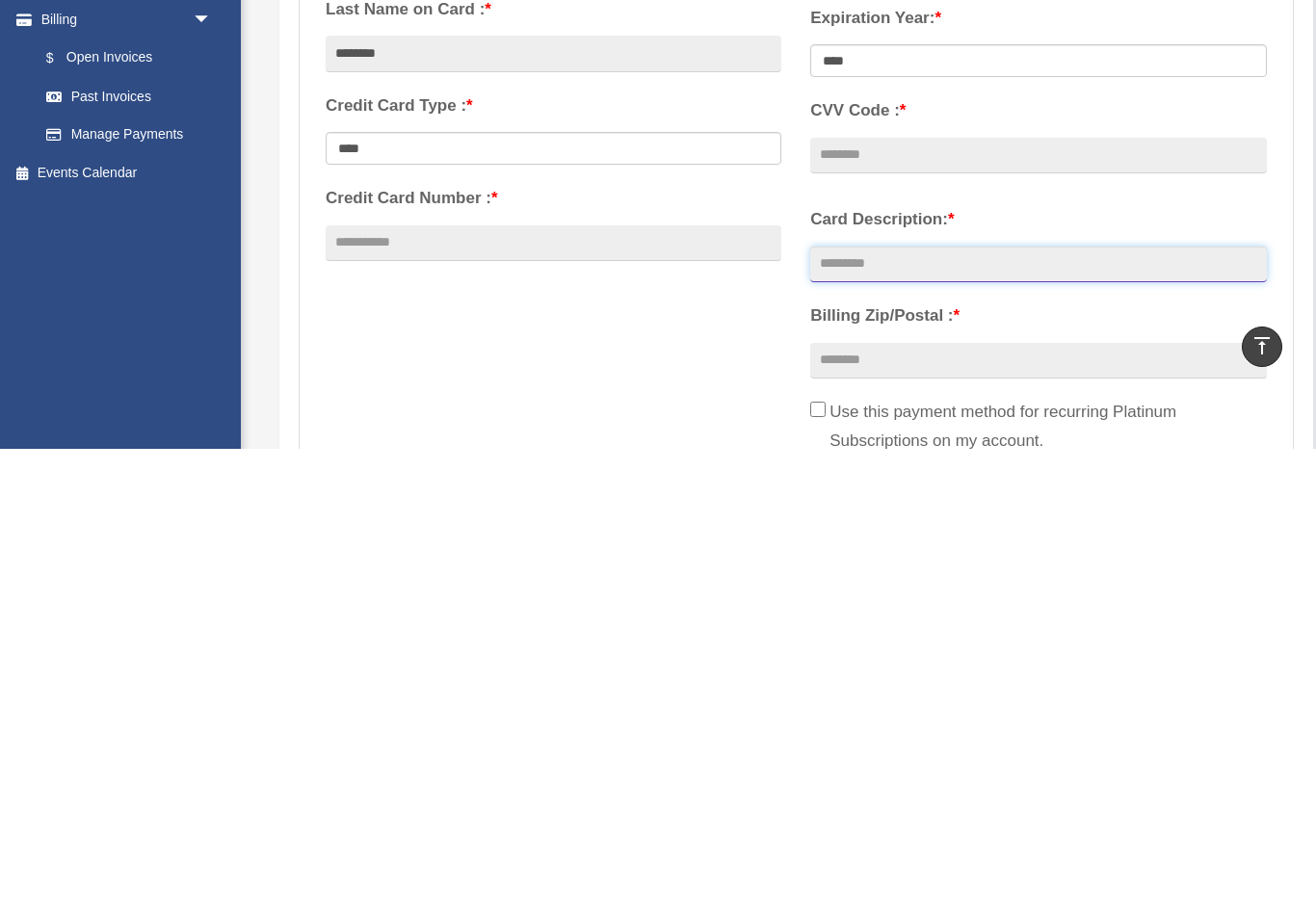 click on "Card Description: *" at bounding box center (1038, 731) 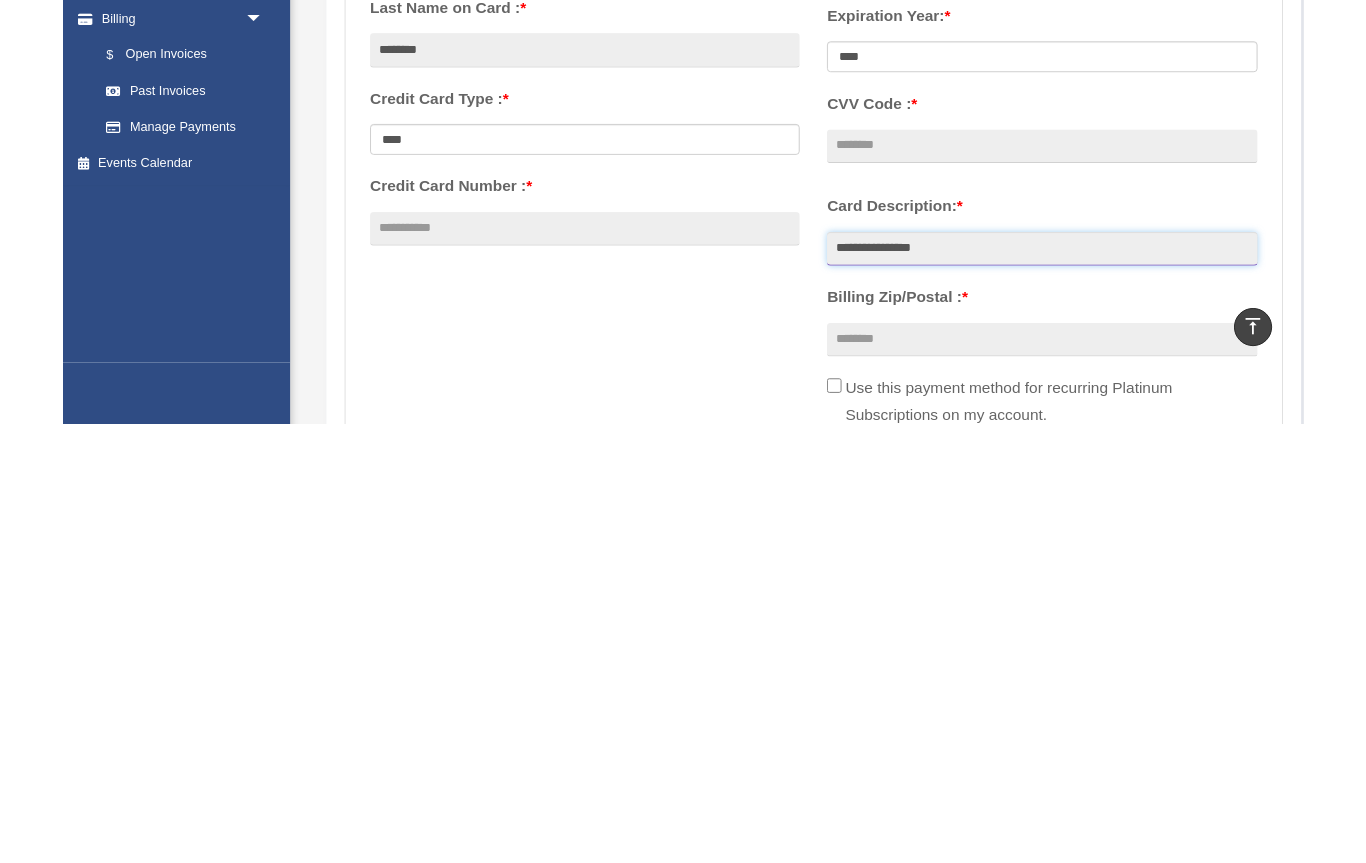 scroll, scrollTop: 682, scrollLeft: 0, axis: vertical 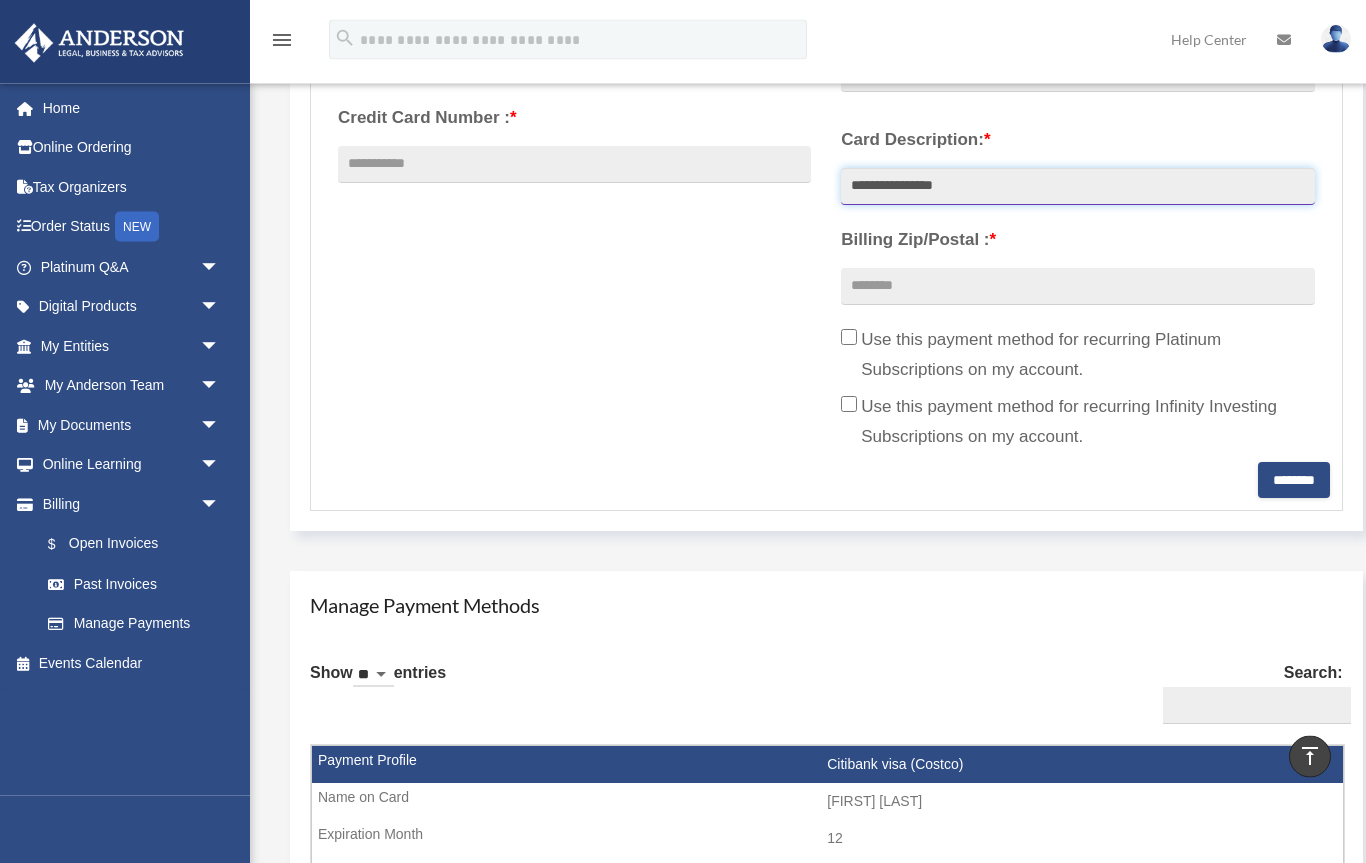 type on "**********" 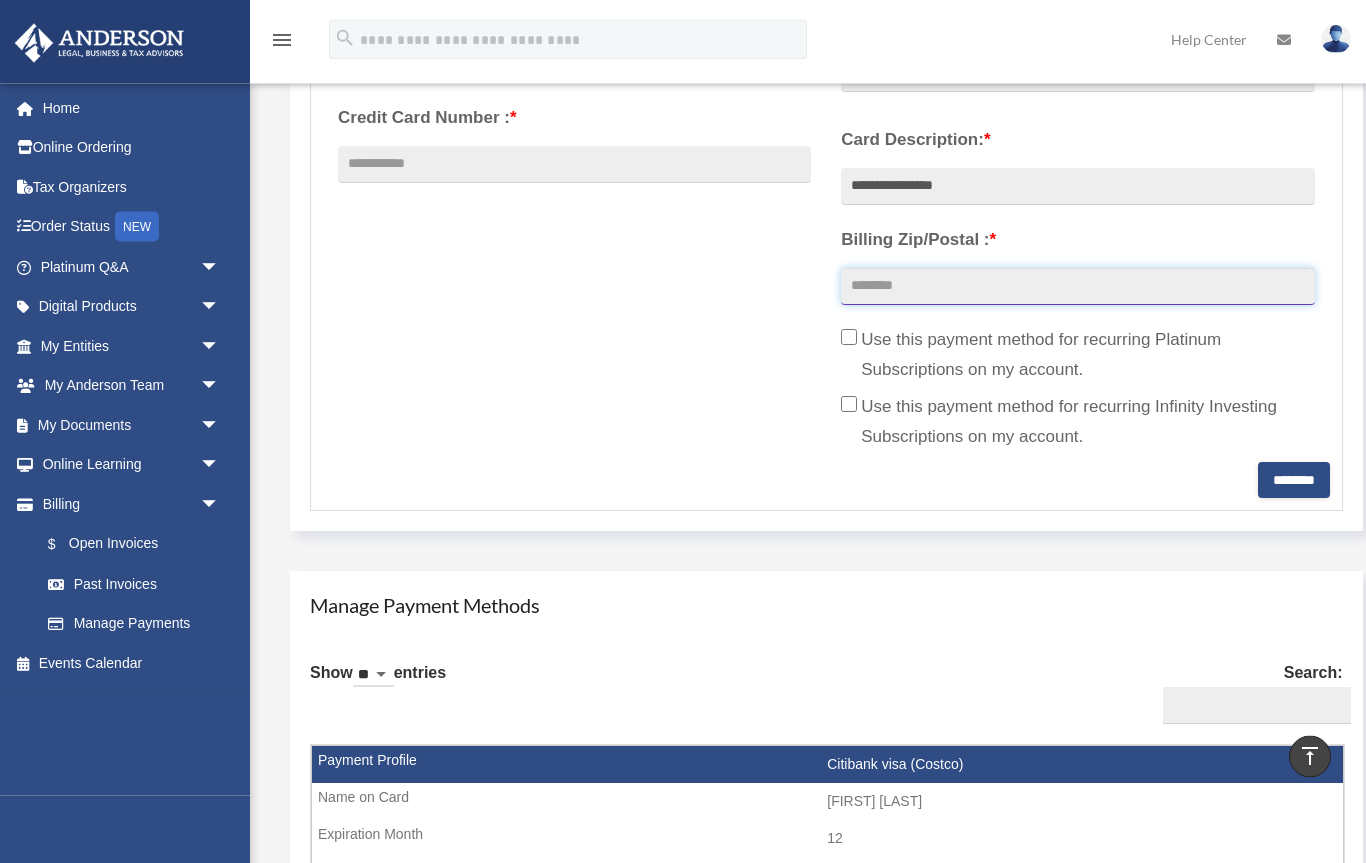 click on "Billing Zip/Postal : *" at bounding box center [1077, 288] 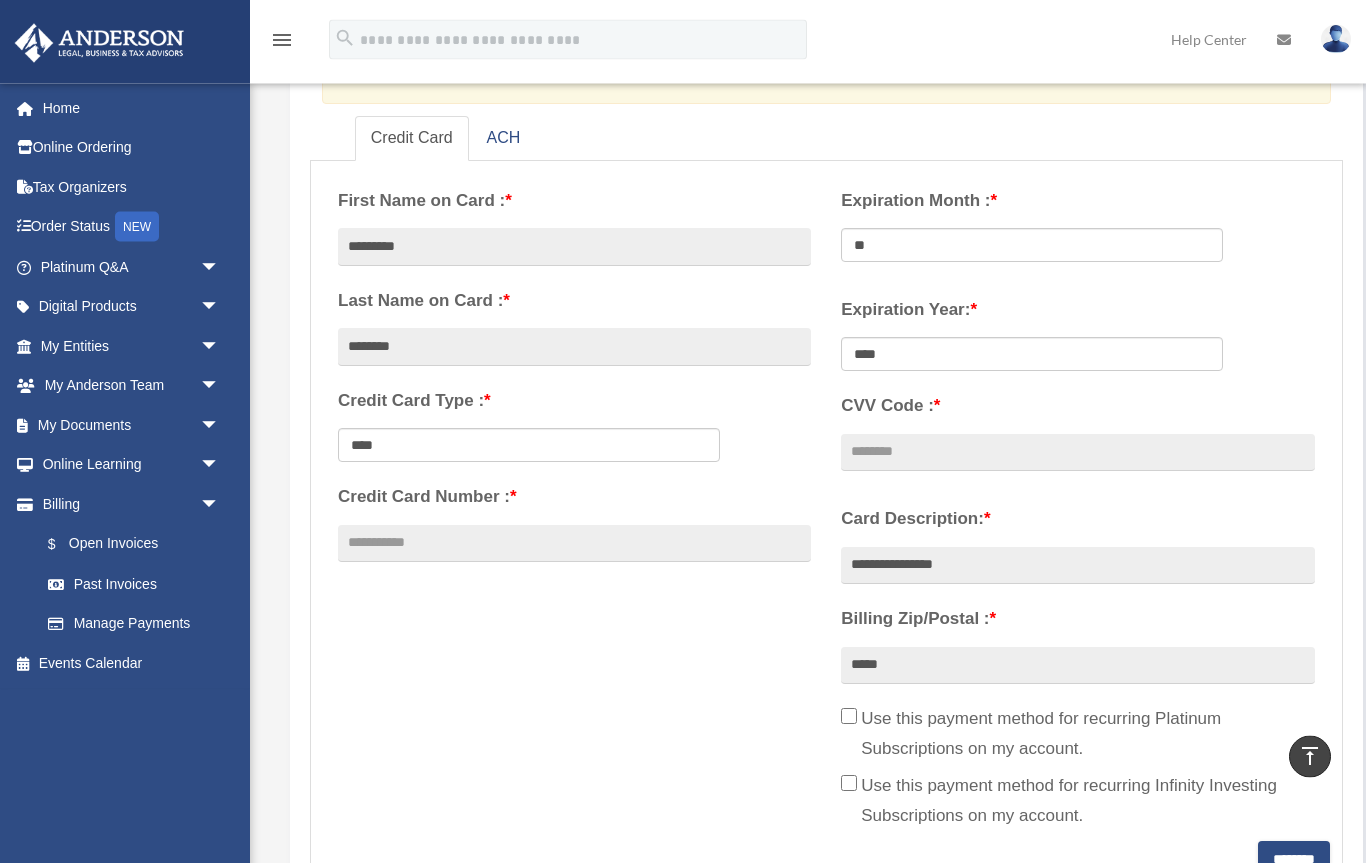 scroll, scrollTop: 304, scrollLeft: 0, axis: vertical 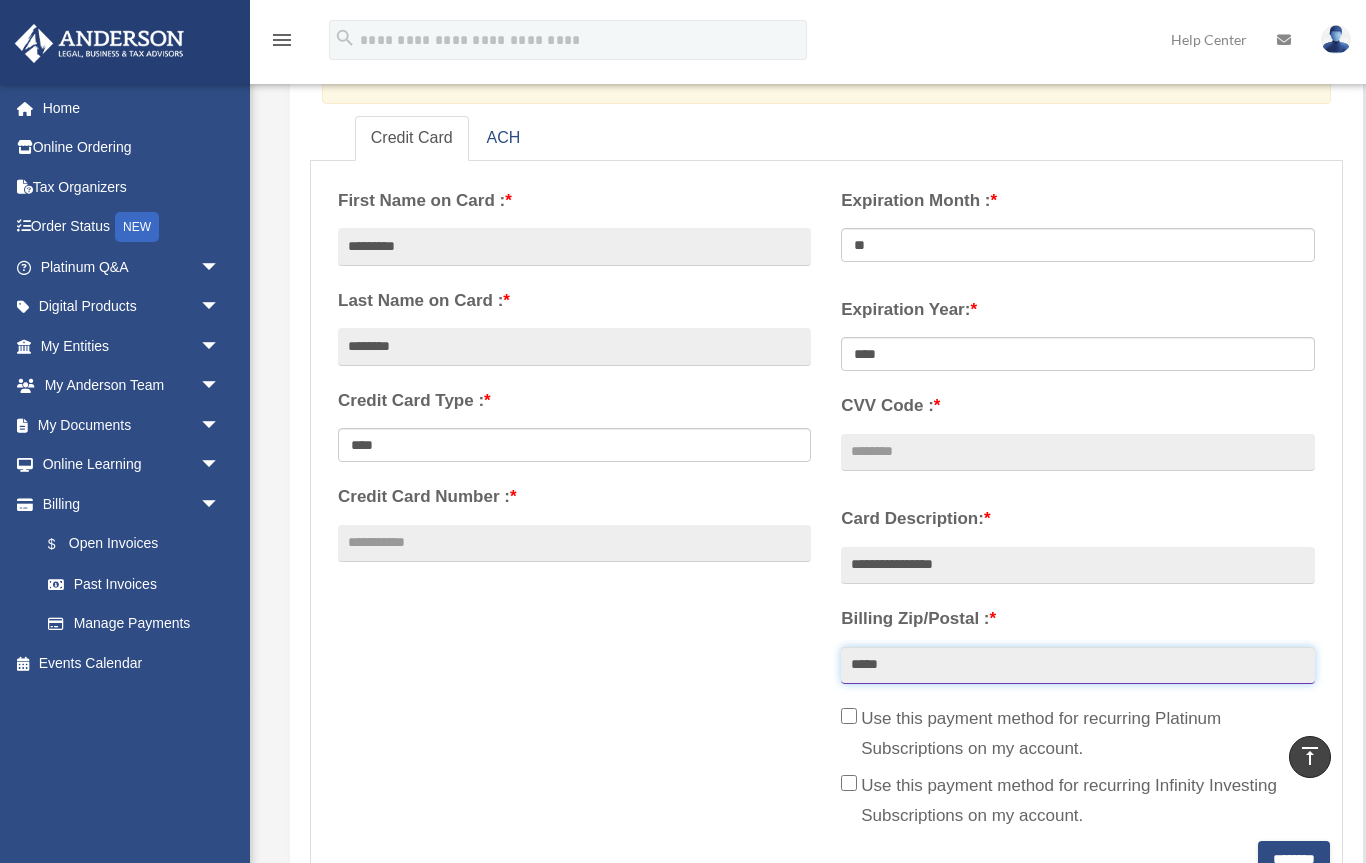 type on "*****" 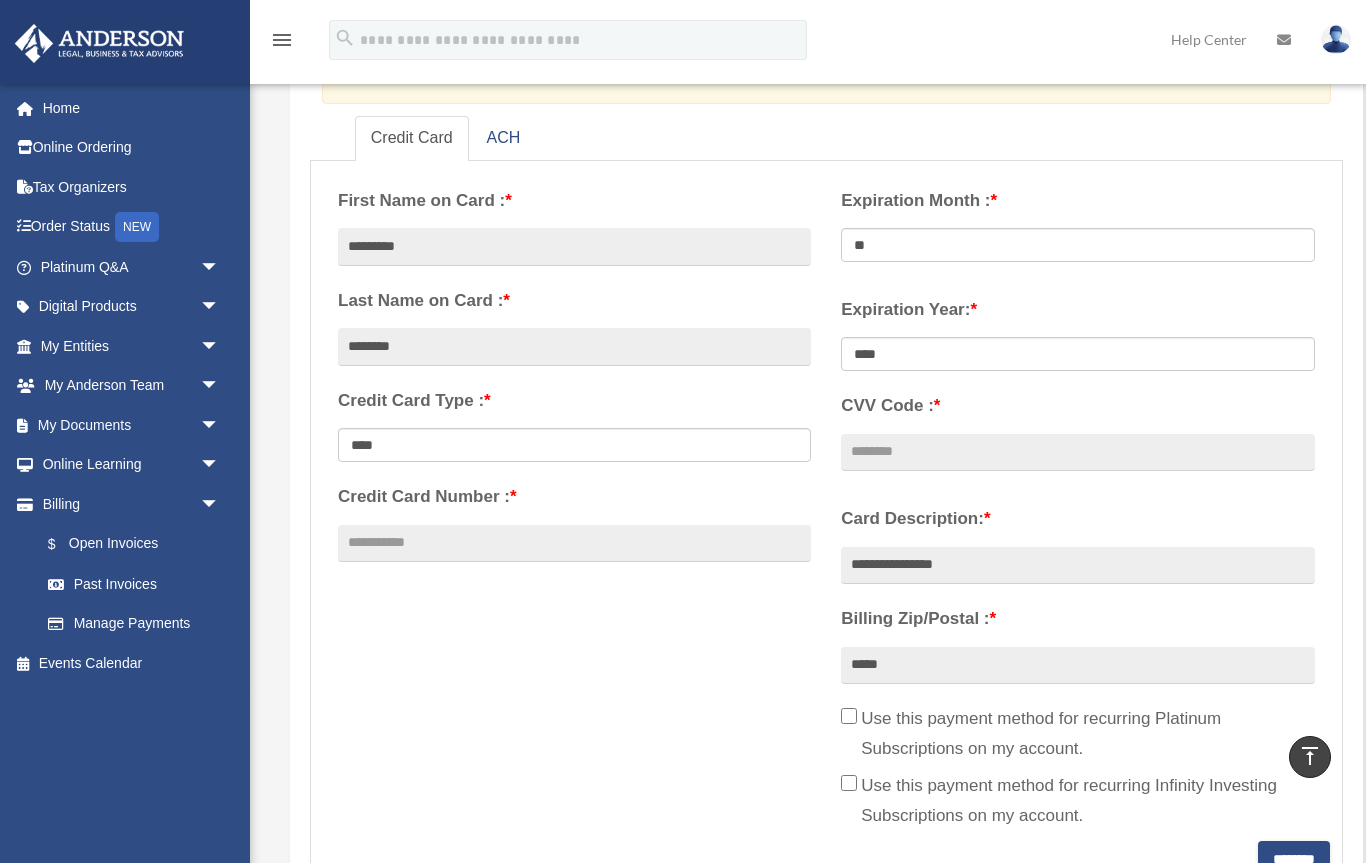 click on "Credit Card Number : *" at bounding box center (574, 544) 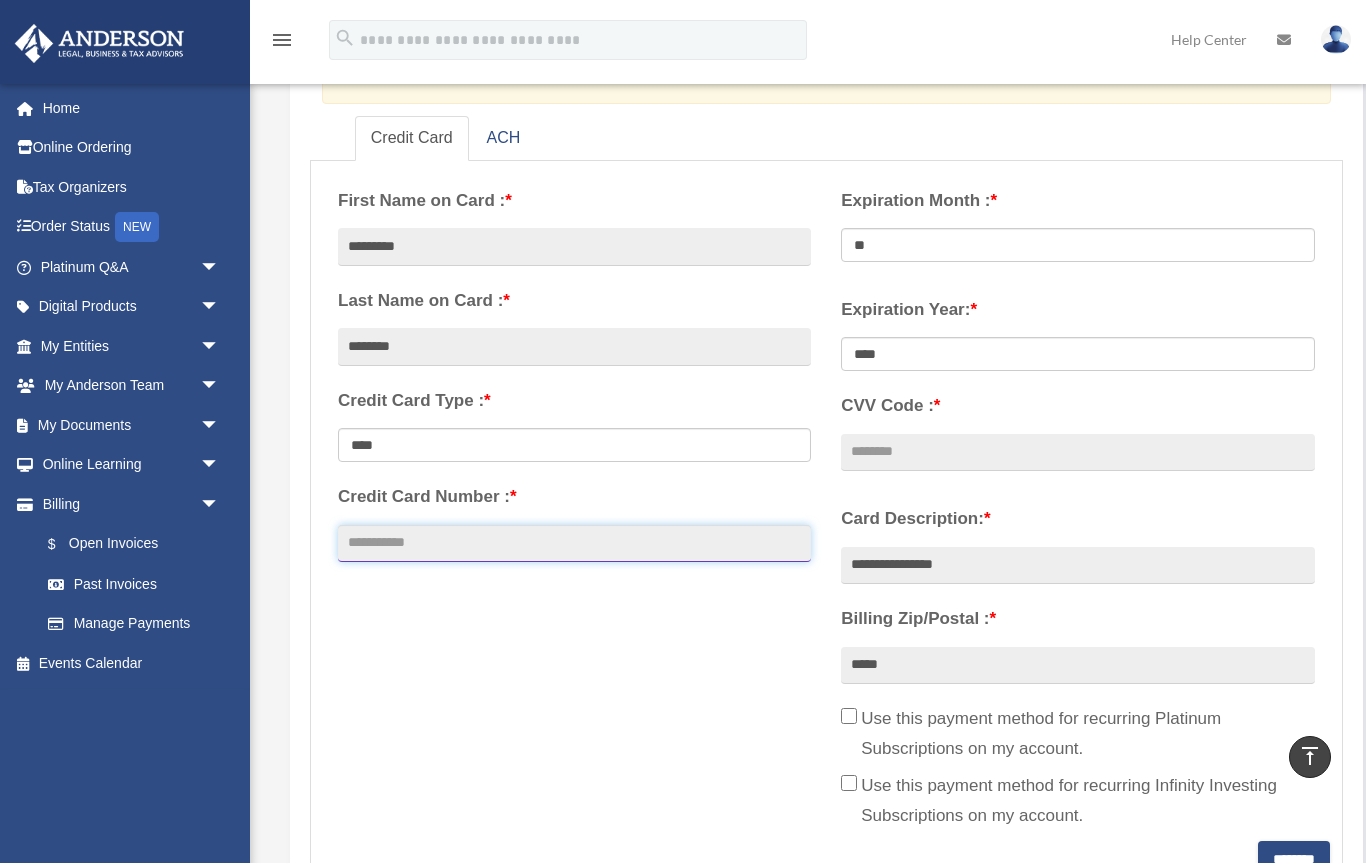 scroll, scrollTop: 303, scrollLeft: 0, axis: vertical 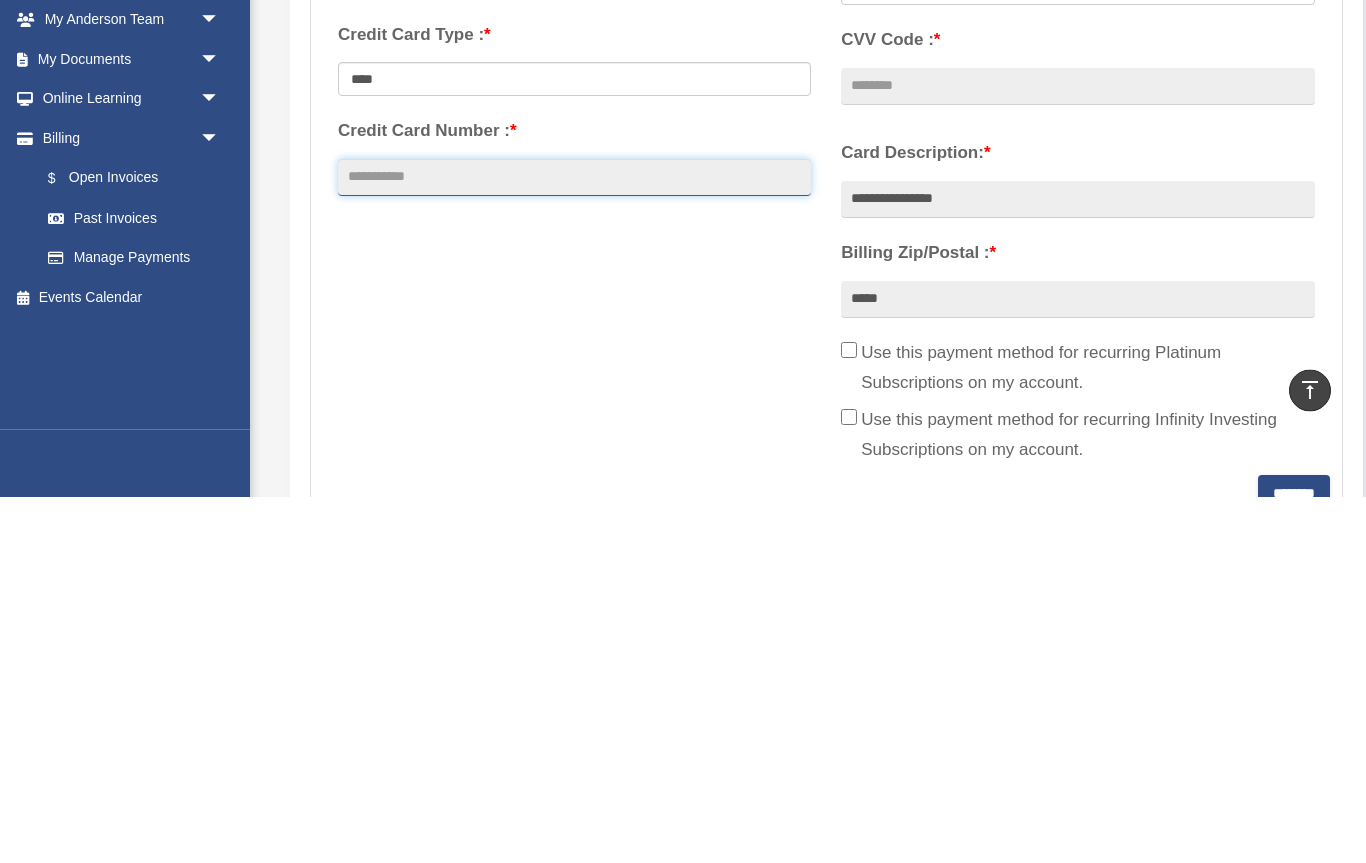 paste on "**********" 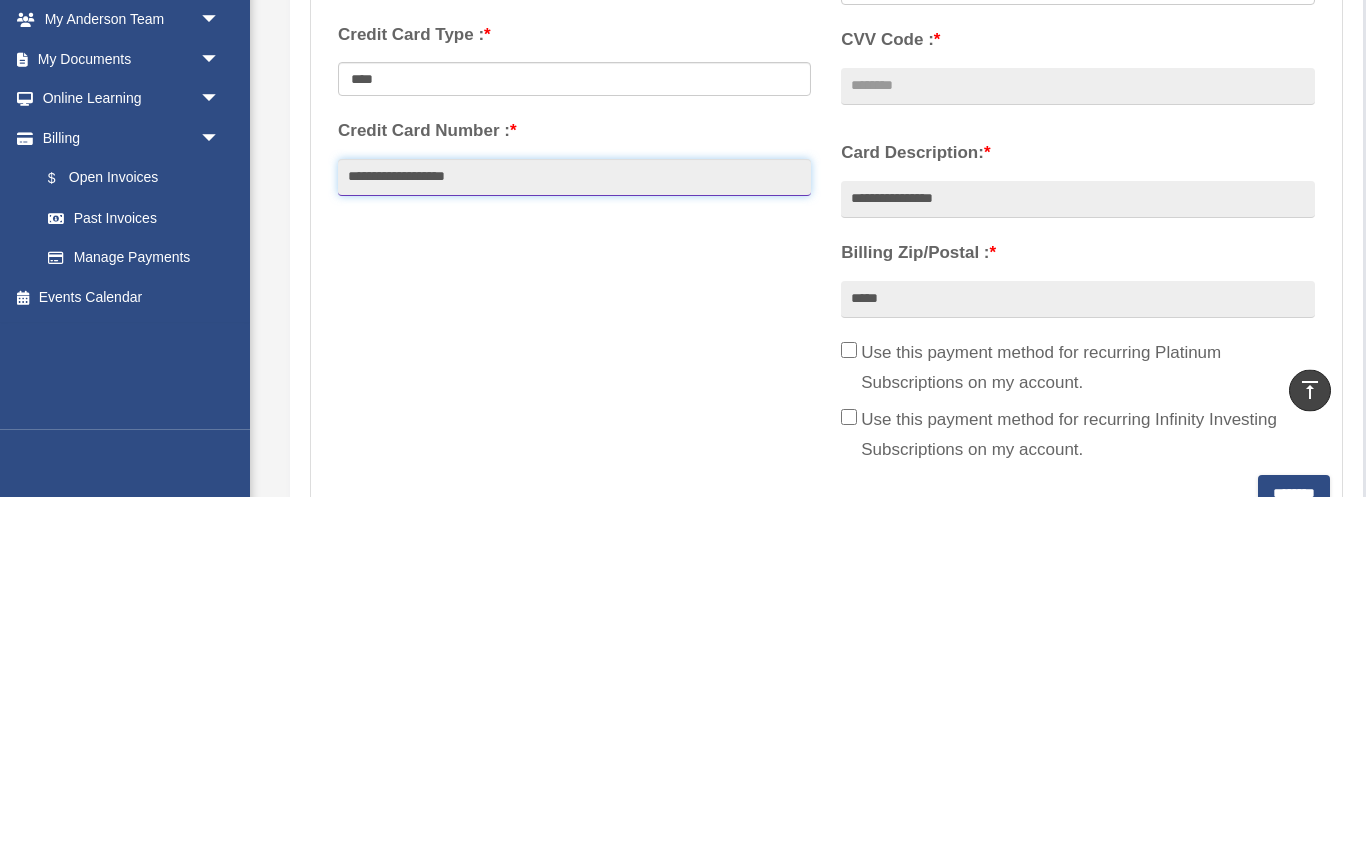 type on "**********" 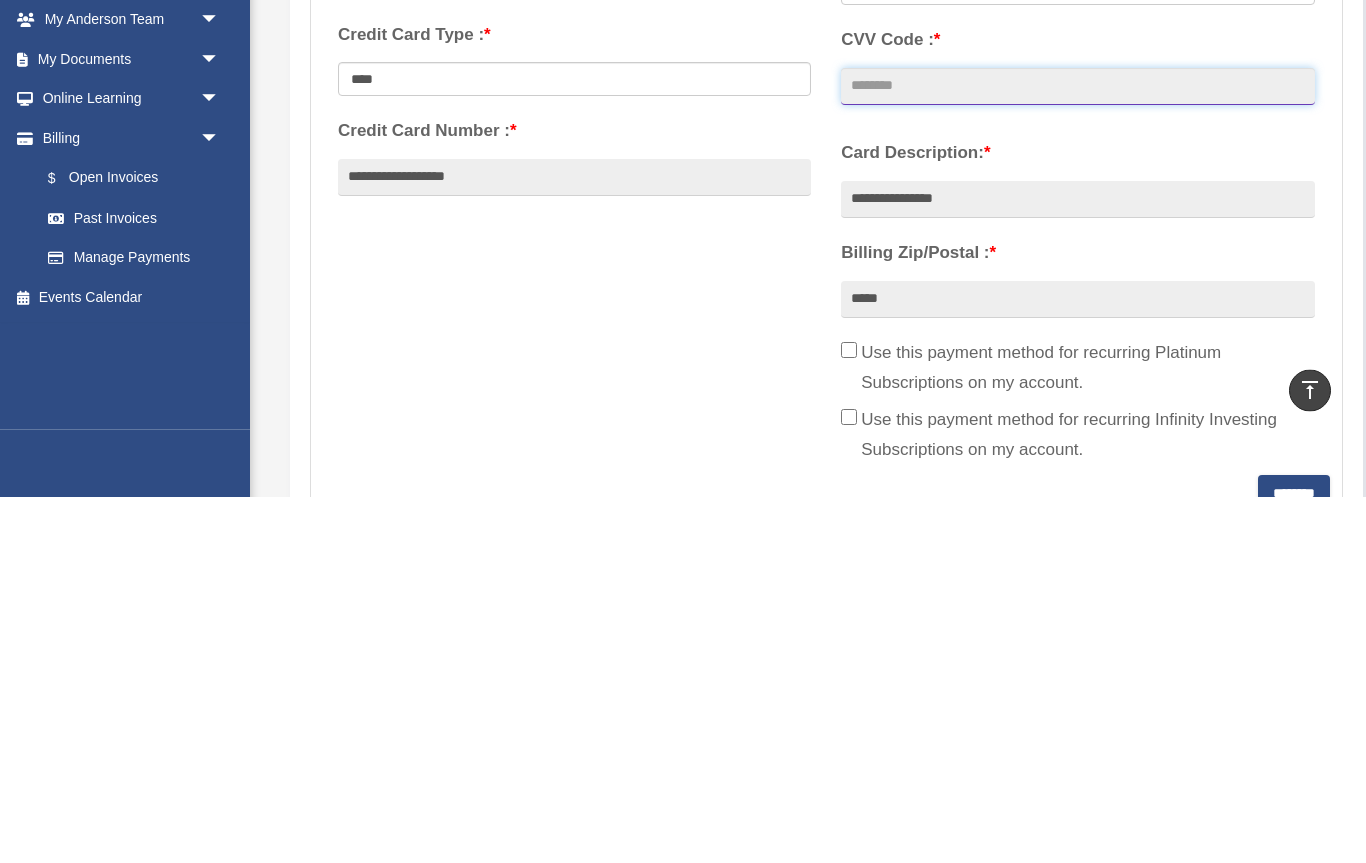 click on "CVV Code : *" at bounding box center (1077, 454) 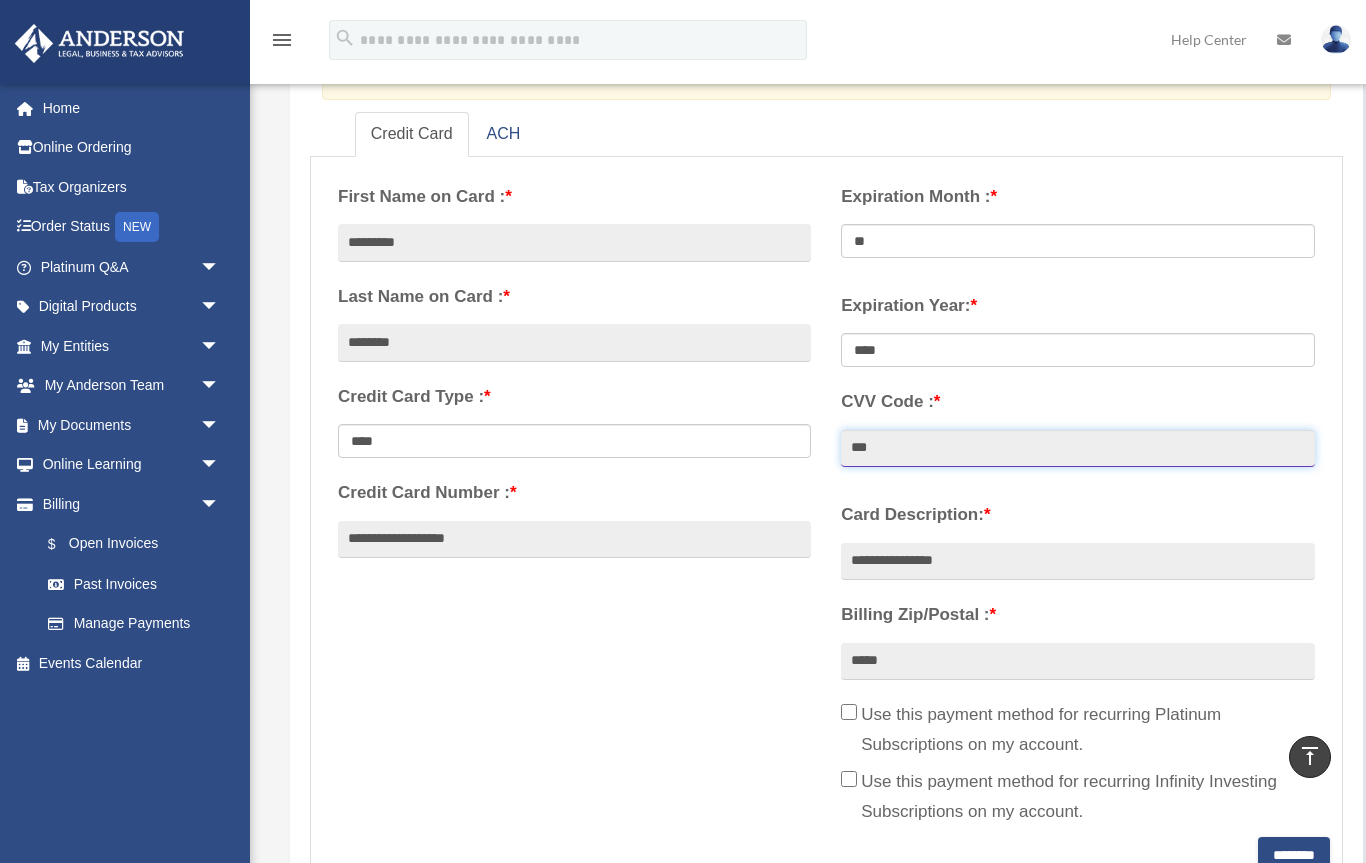 scroll, scrollTop: 307, scrollLeft: 0, axis: vertical 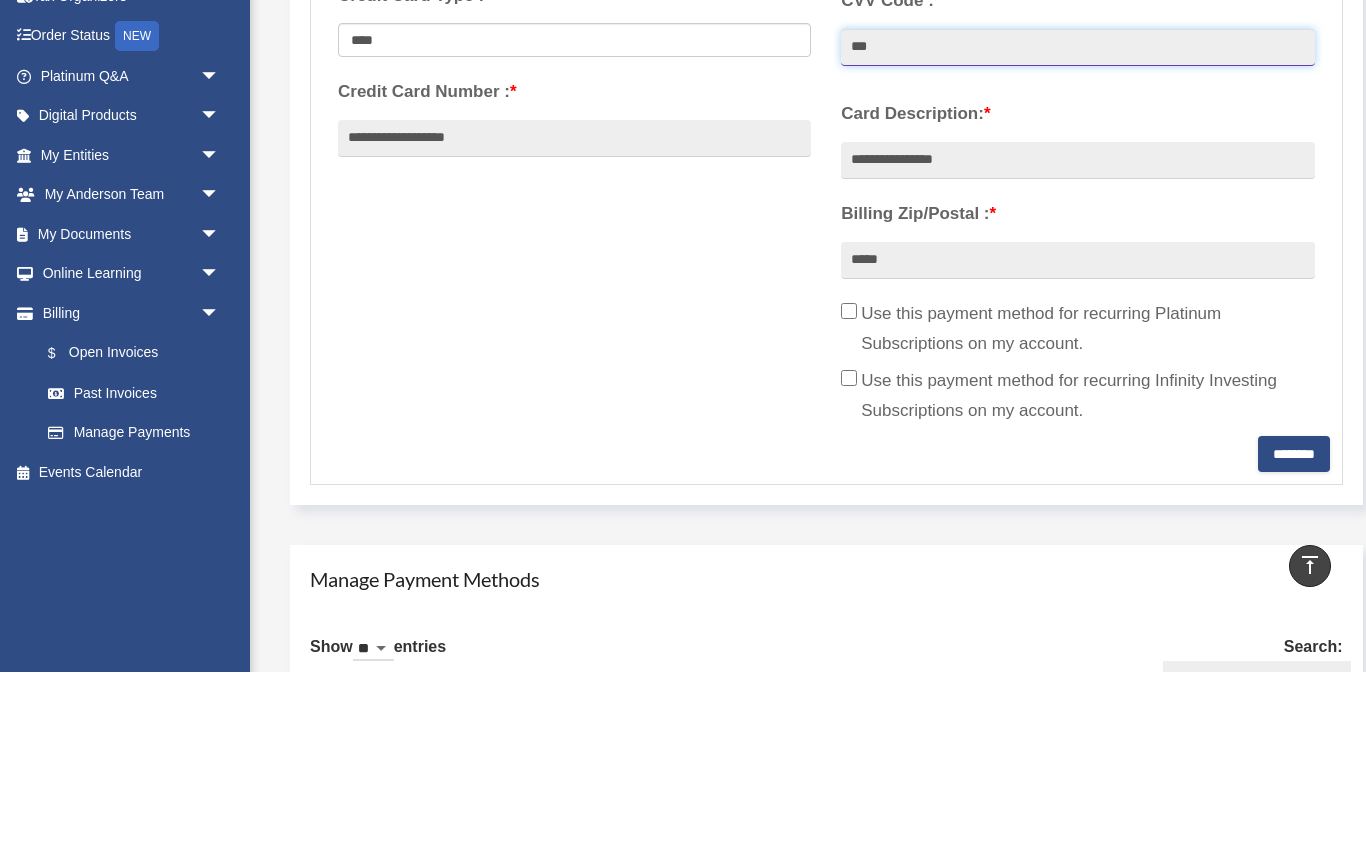 type on "***" 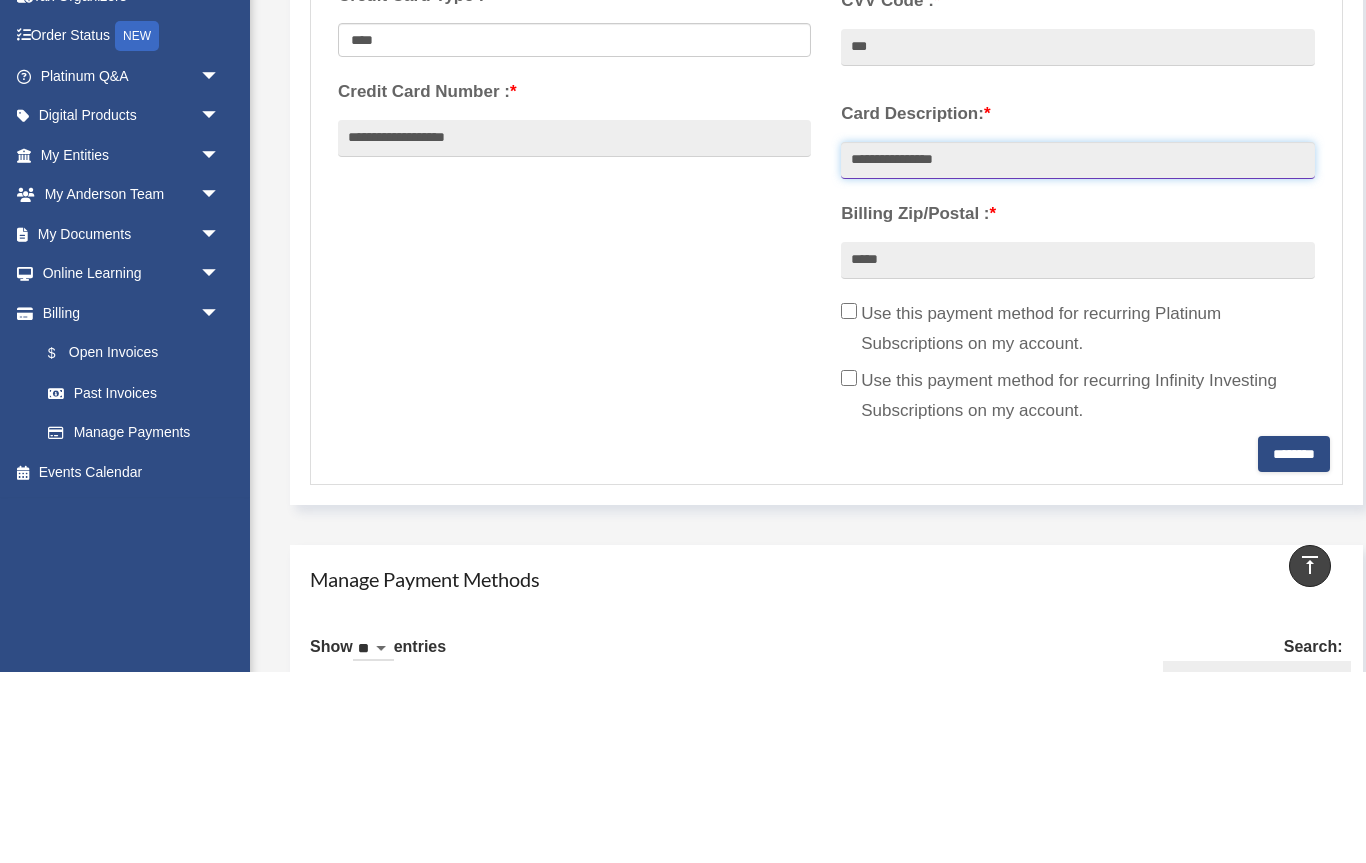 click on "**********" at bounding box center (1077, 352) 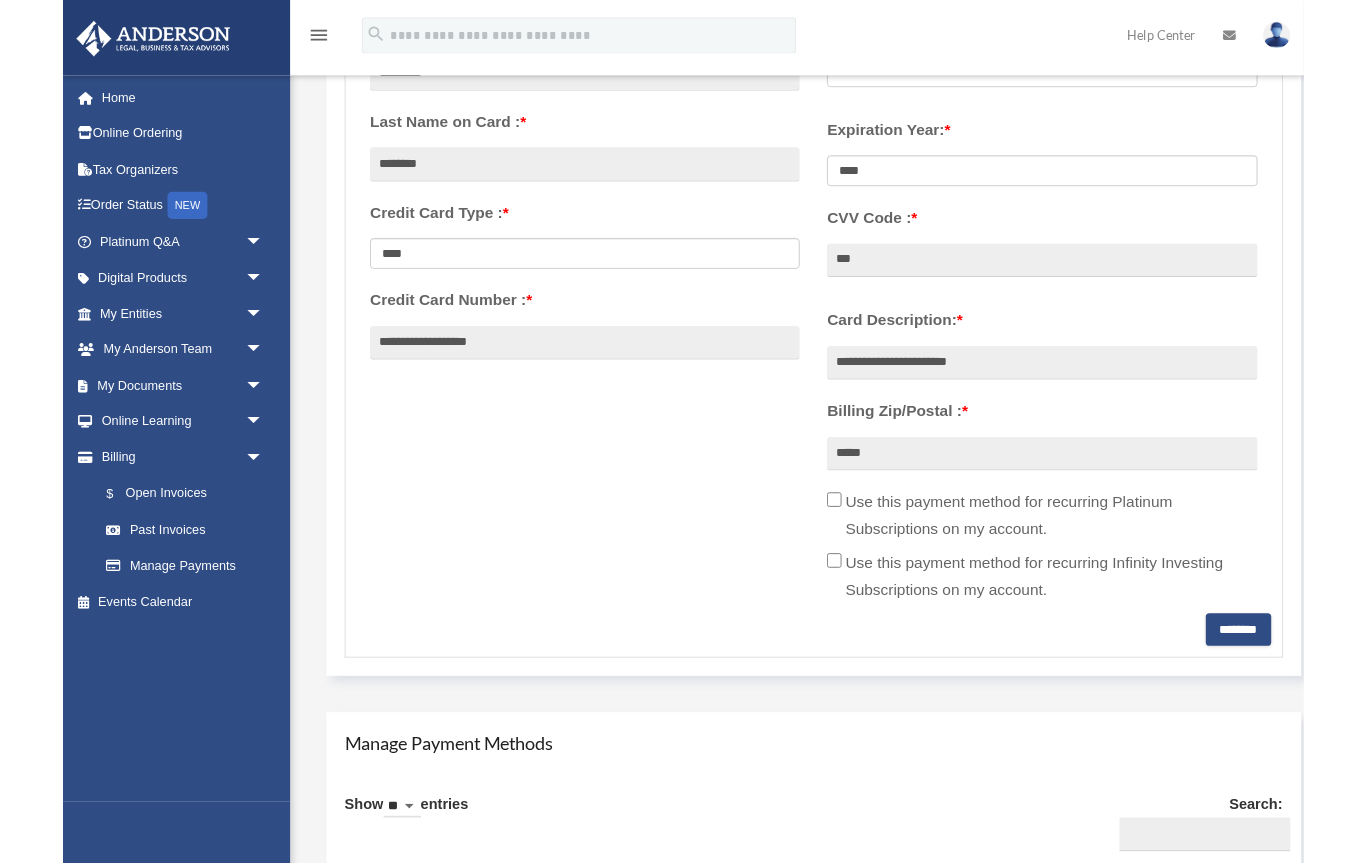 scroll, scrollTop: 470, scrollLeft: 0, axis: vertical 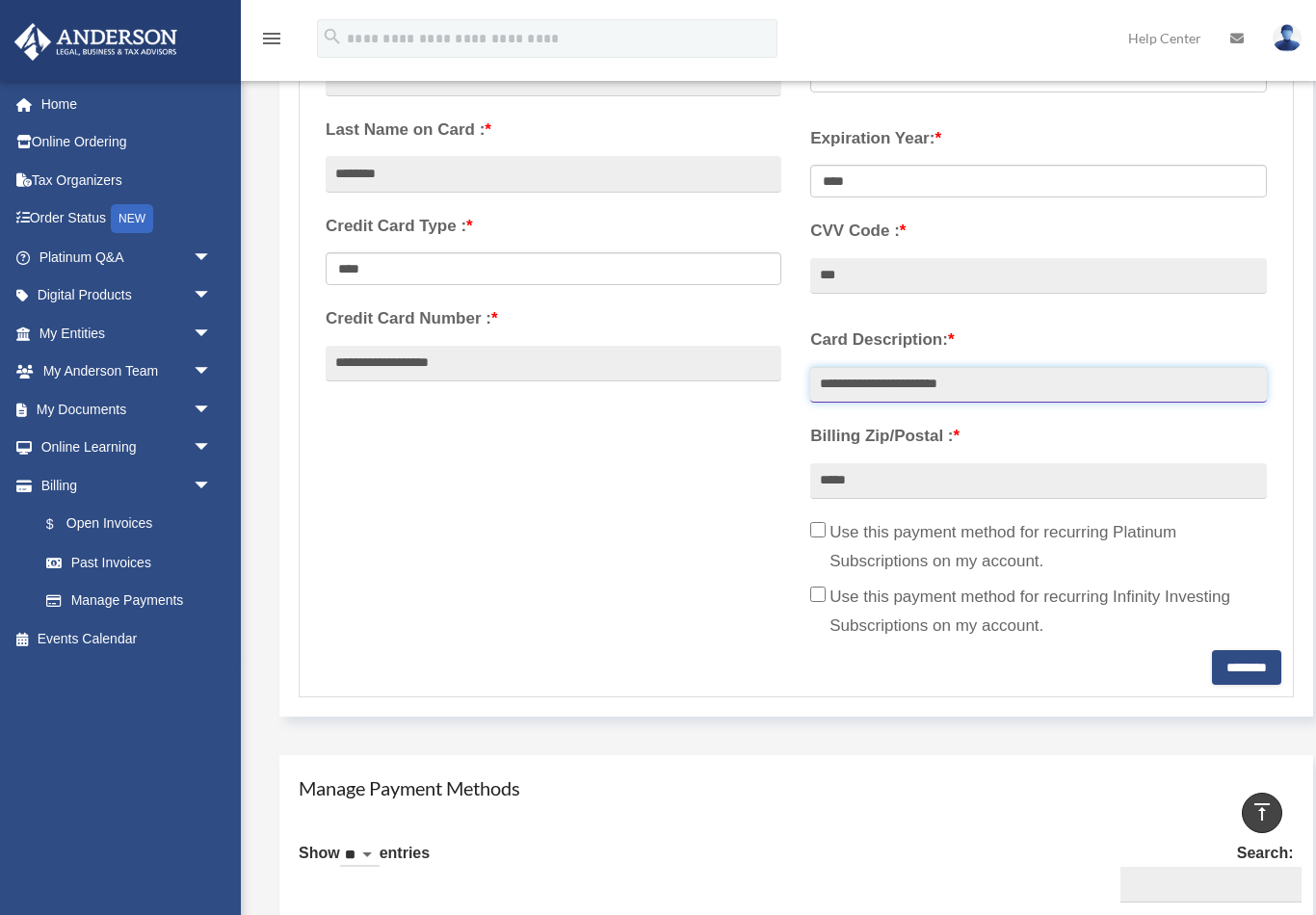 type on "**********" 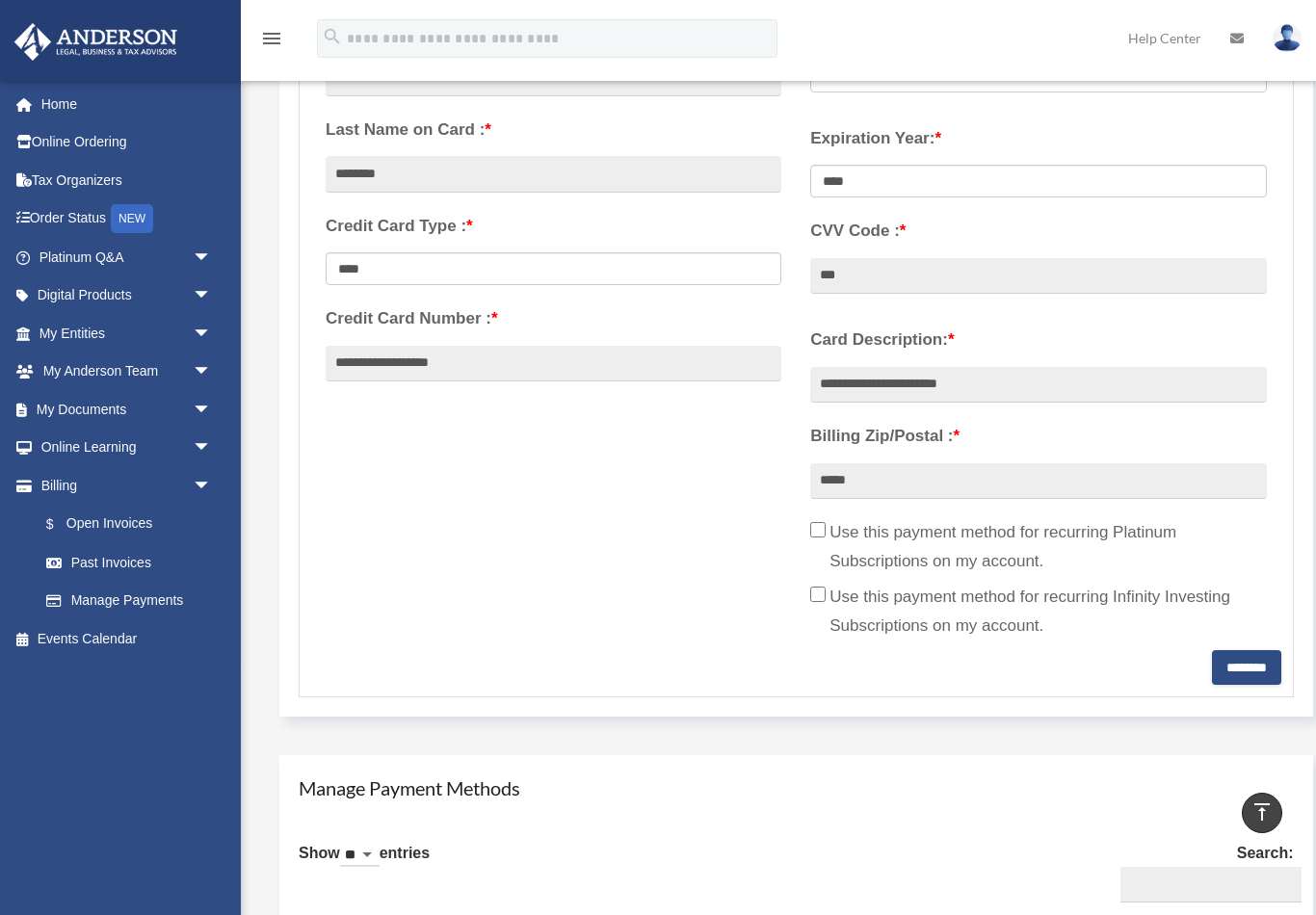 click on "********" at bounding box center (1247, 667) 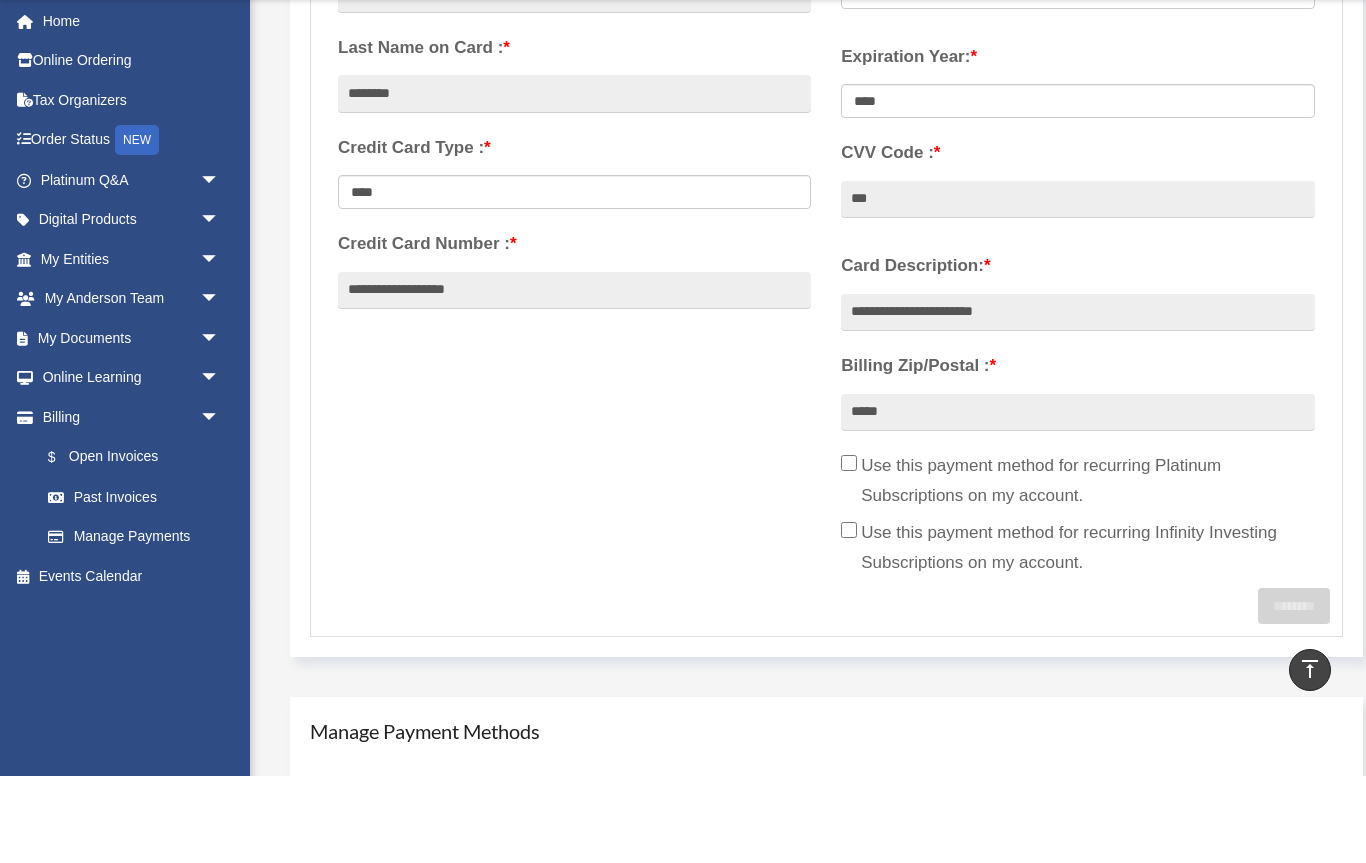 scroll, scrollTop: 557, scrollLeft: 0, axis: vertical 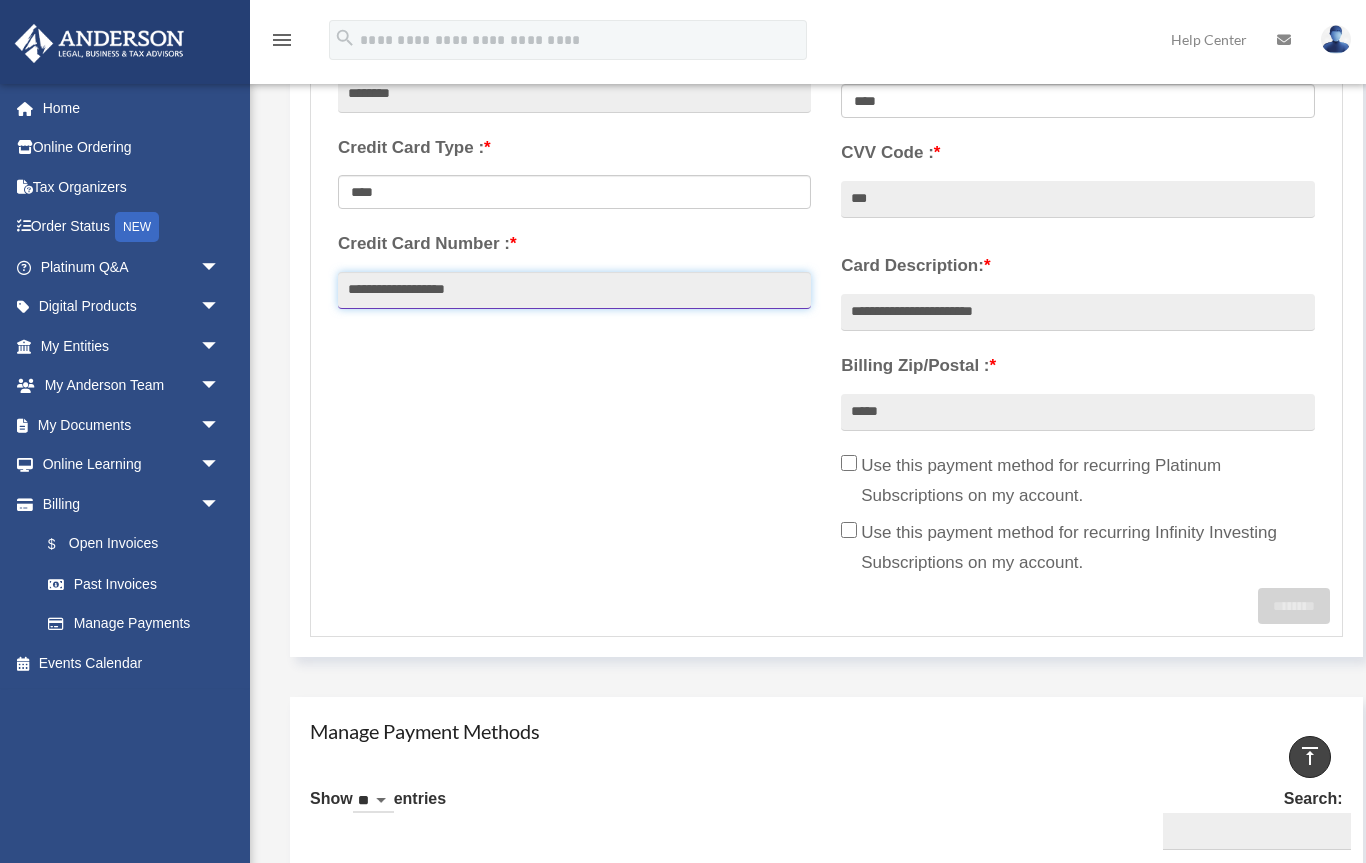 click on "**********" at bounding box center (574, 291) 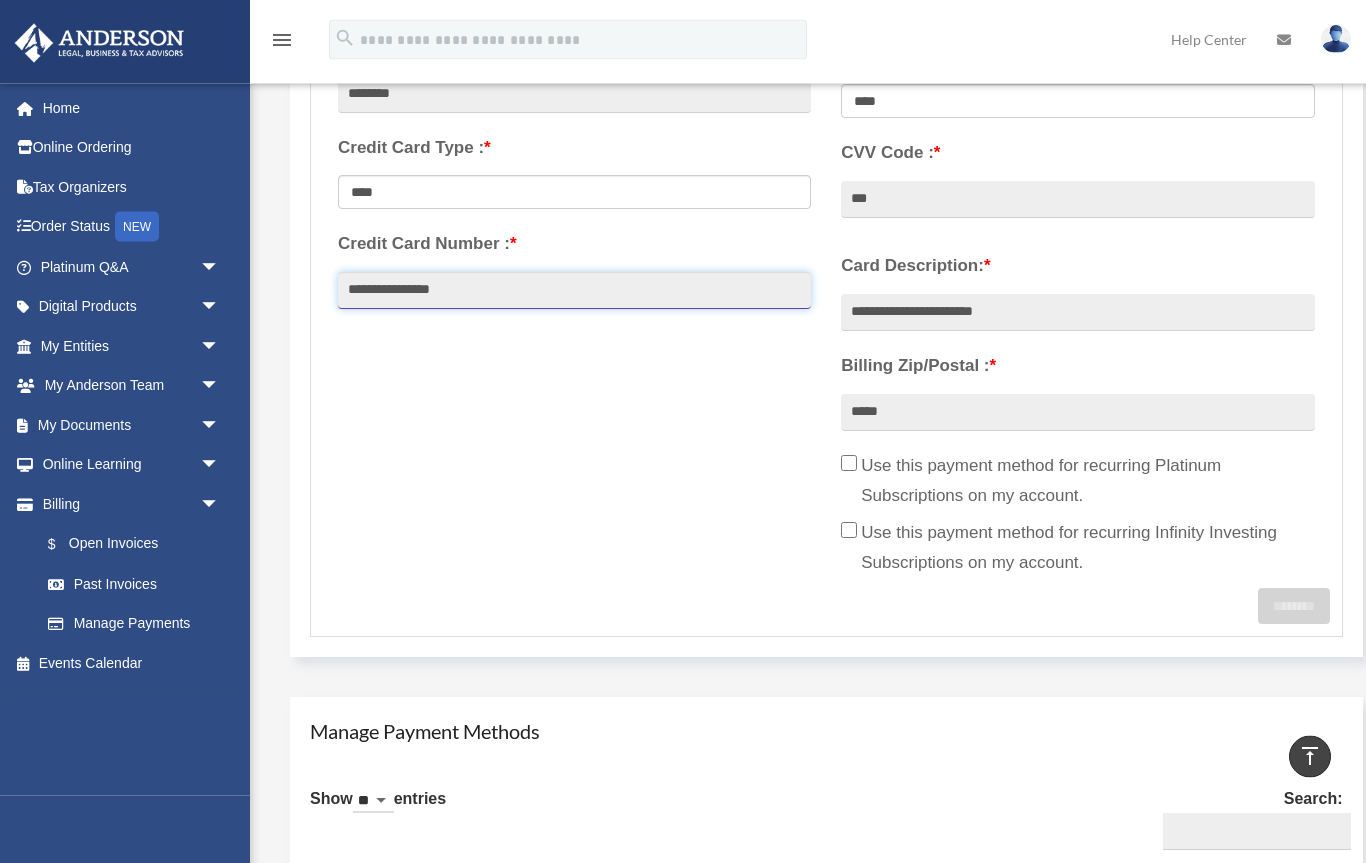 click on "**********" at bounding box center (574, 292) 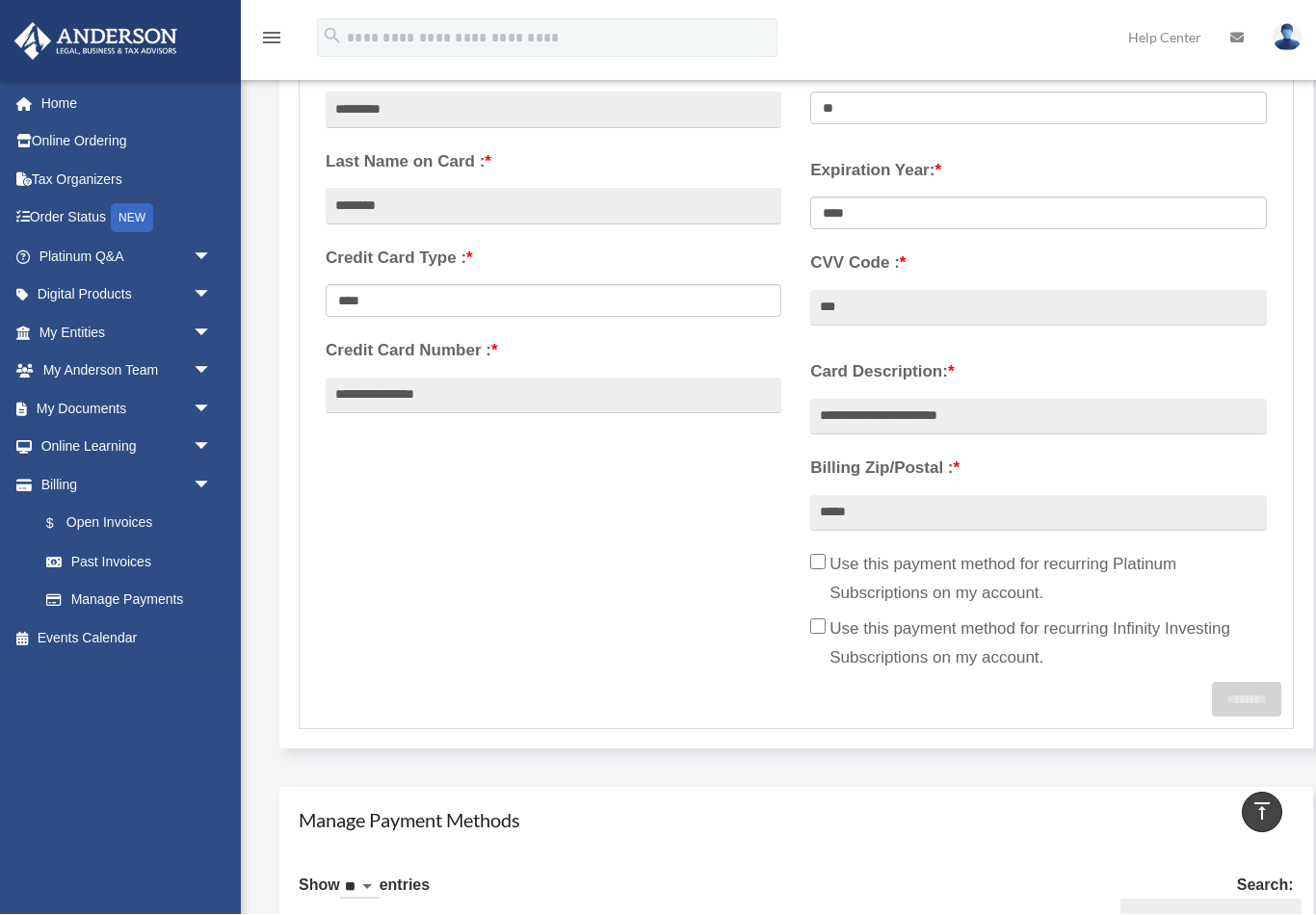 scroll, scrollTop: 422, scrollLeft: 0, axis: vertical 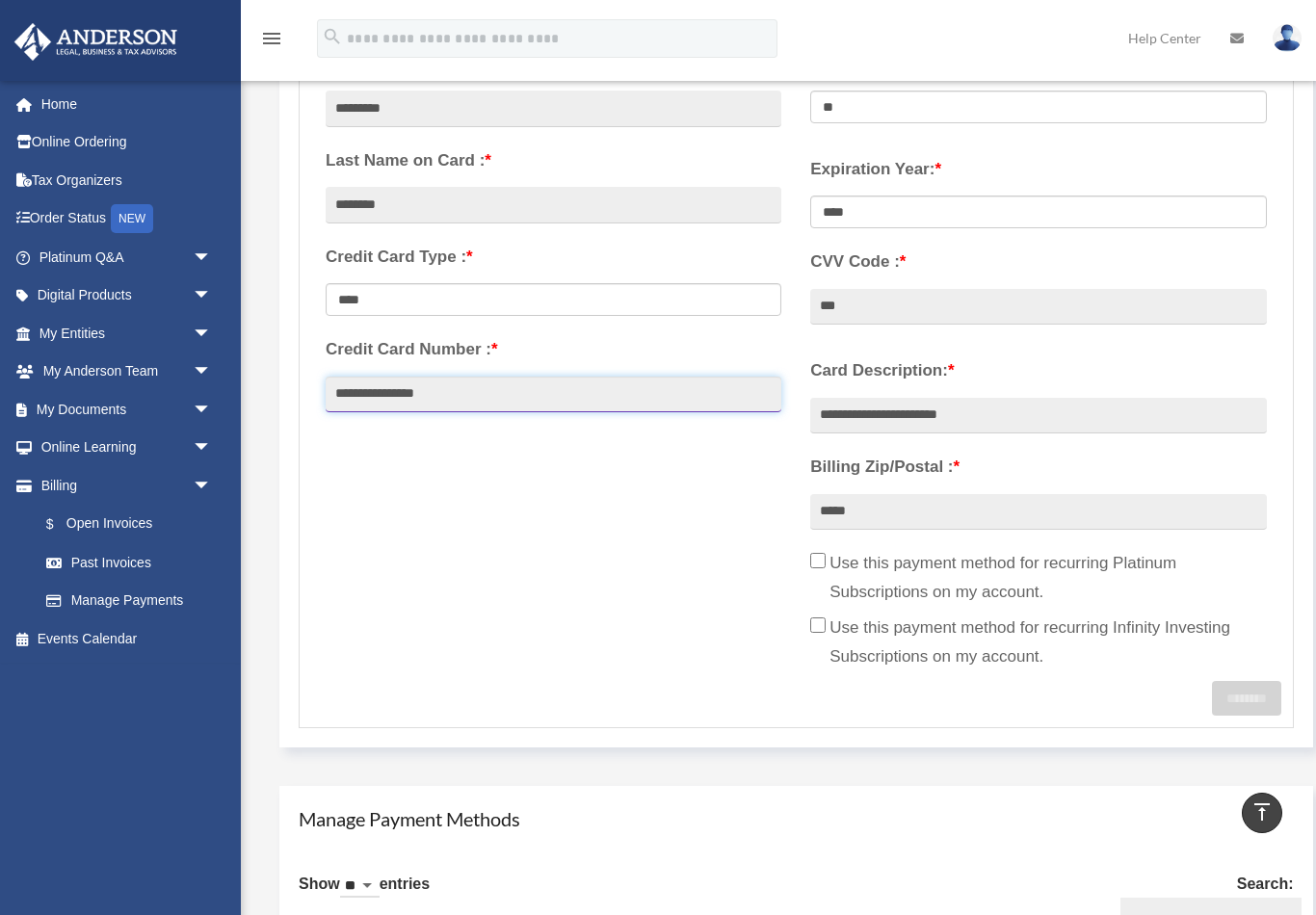 type on "**********" 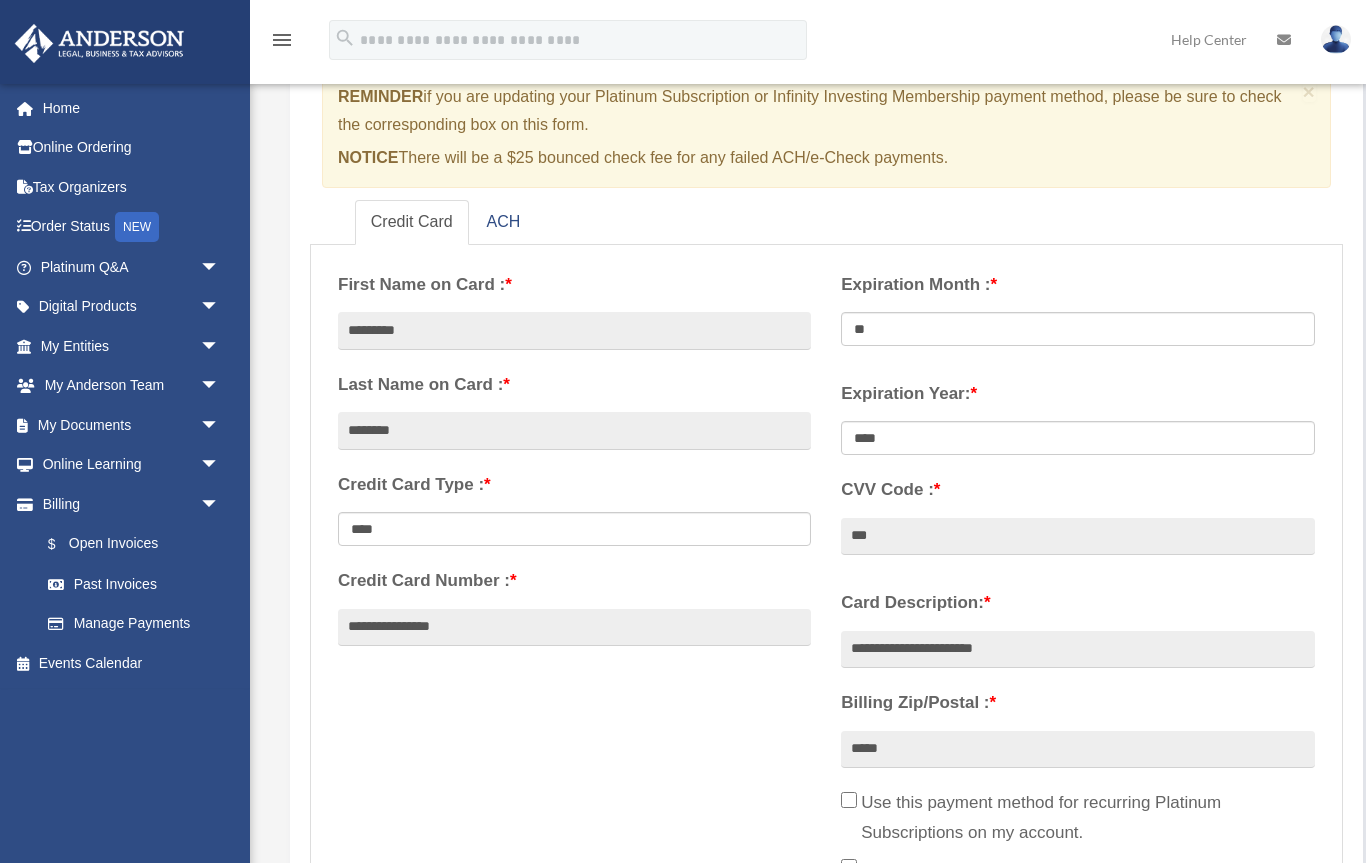 scroll, scrollTop: 219, scrollLeft: 0, axis: vertical 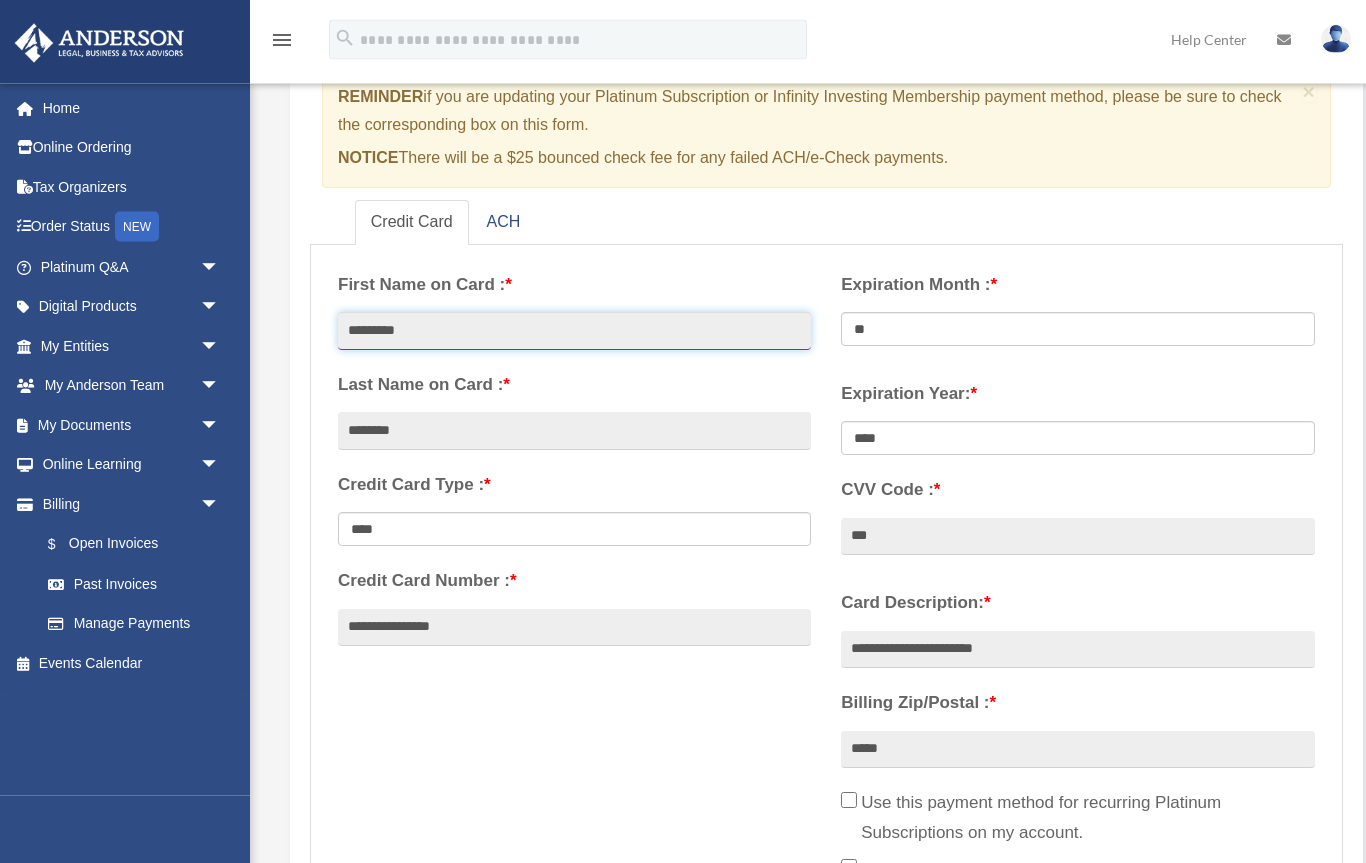 click on "*********" at bounding box center [574, 332] 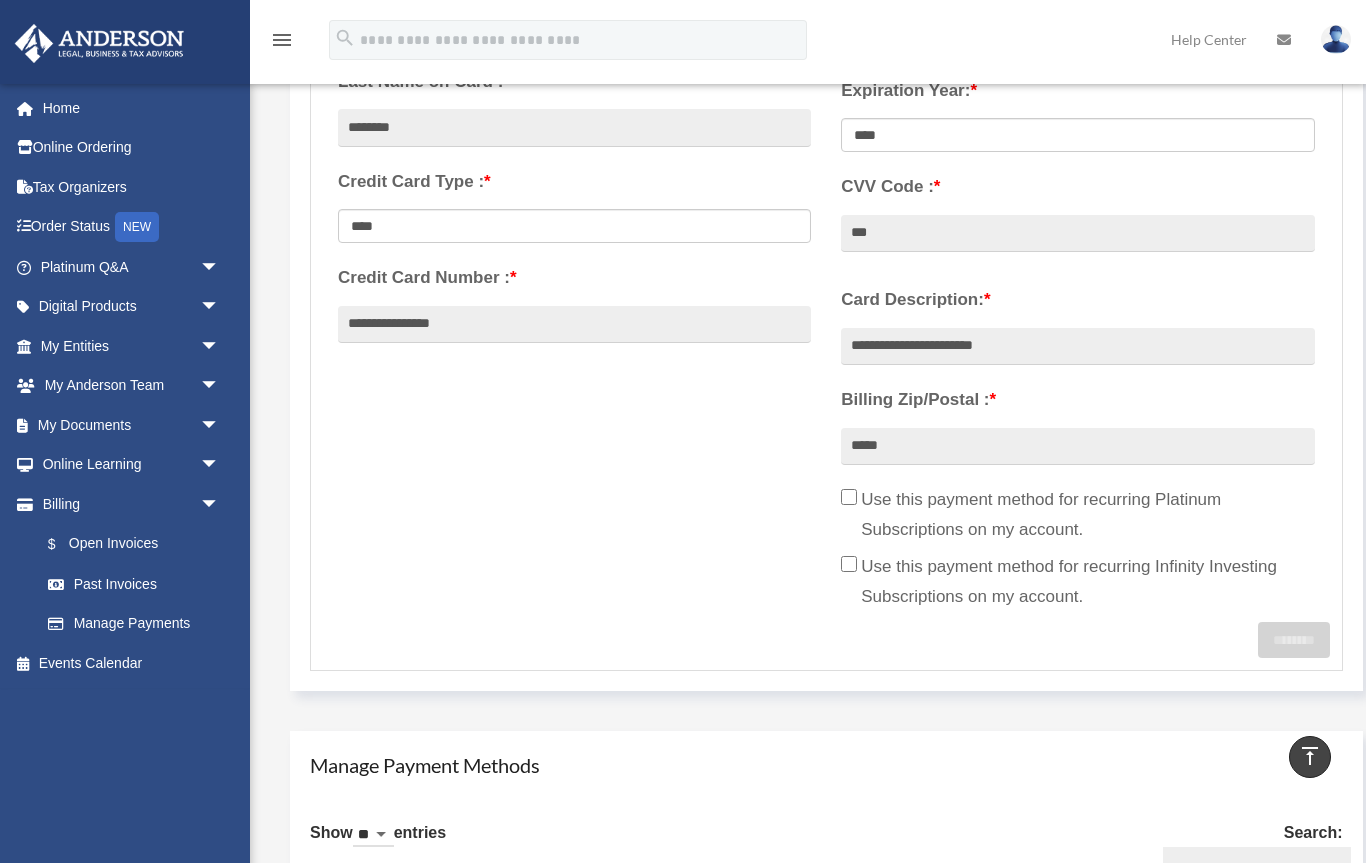 scroll, scrollTop: 518, scrollLeft: 0, axis: vertical 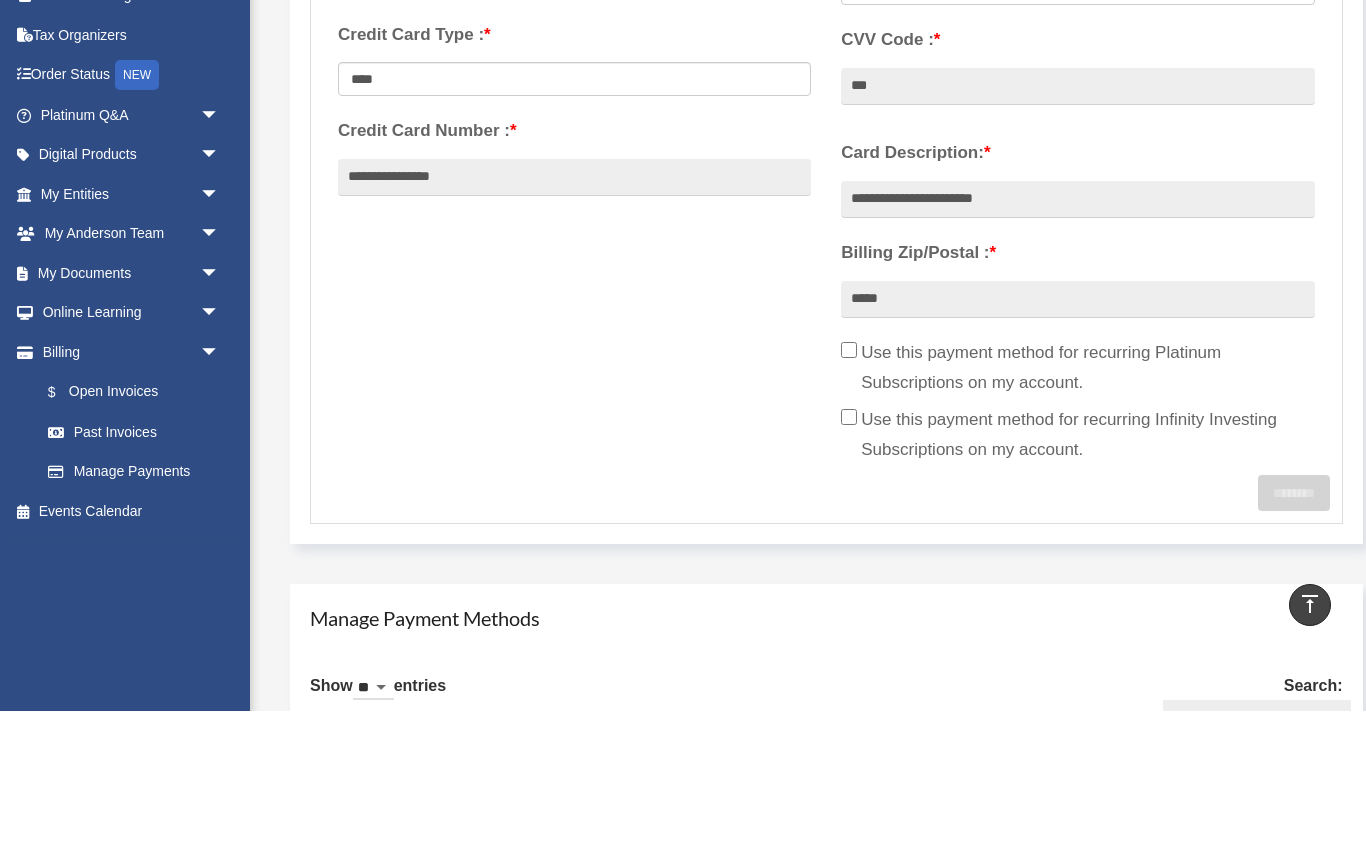 click on "**********" at bounding box center (826, 293) 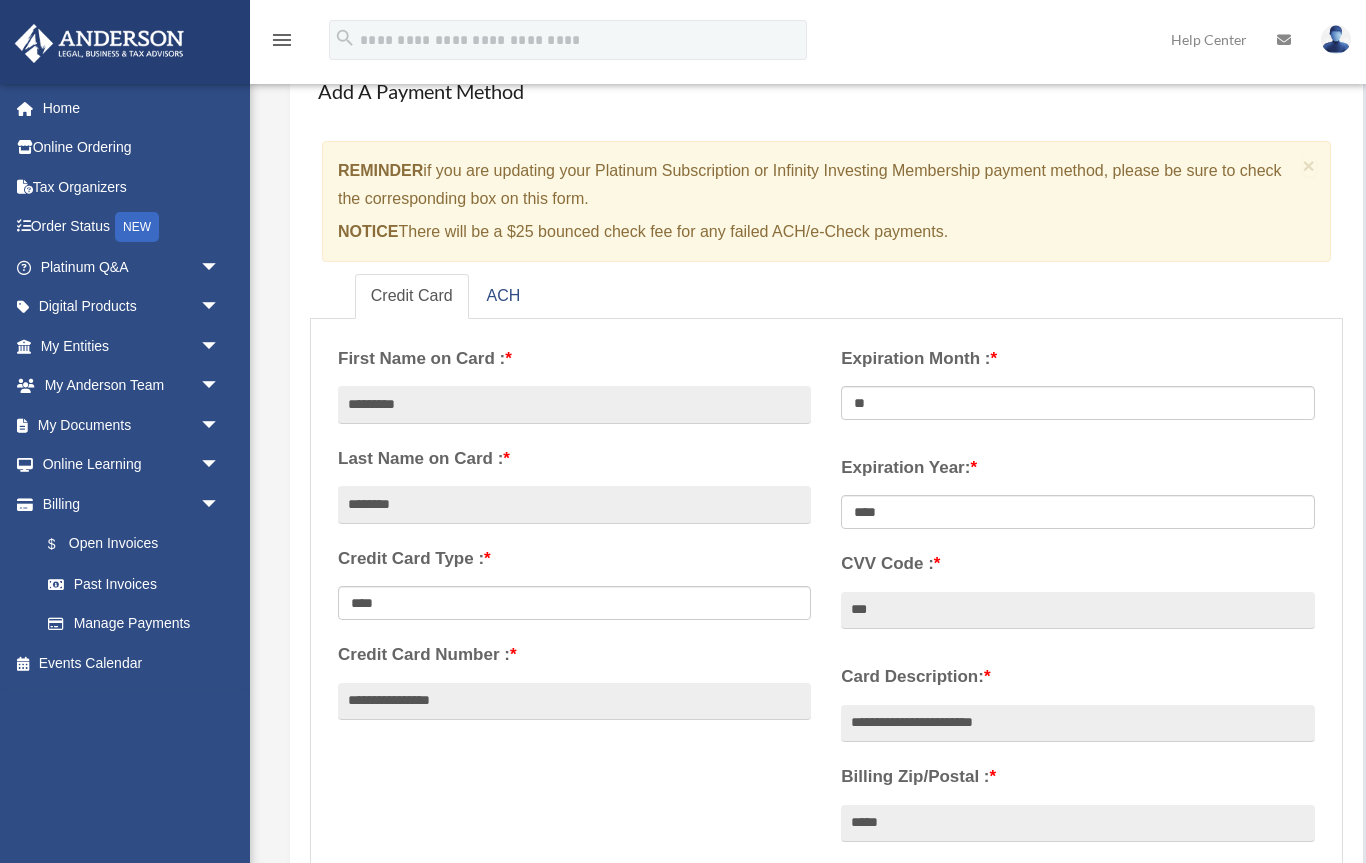 scroll, scrollTop: 0, scrollLeft: 0, axis: both 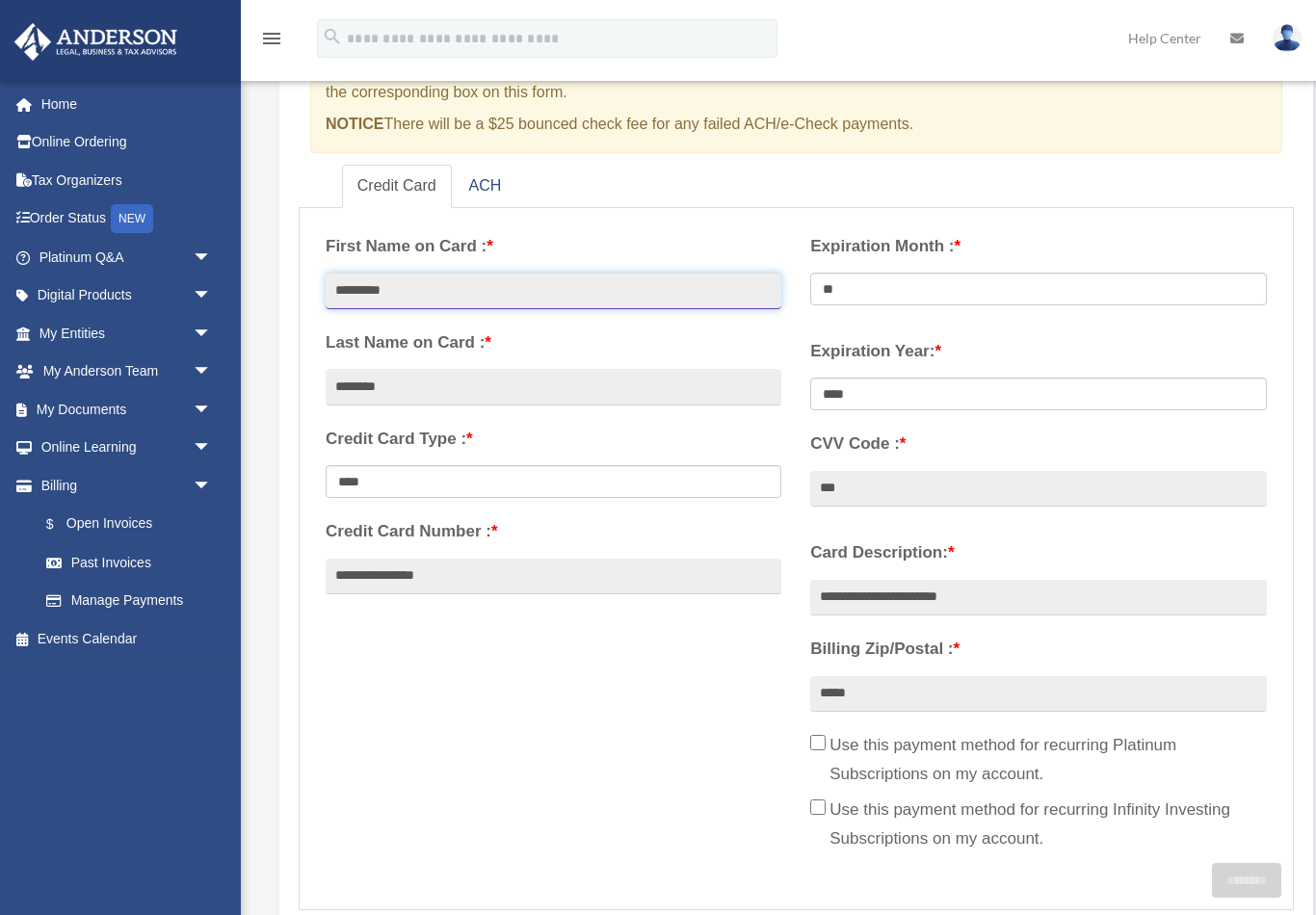 click on "*********" at bounding box center [553, 291] 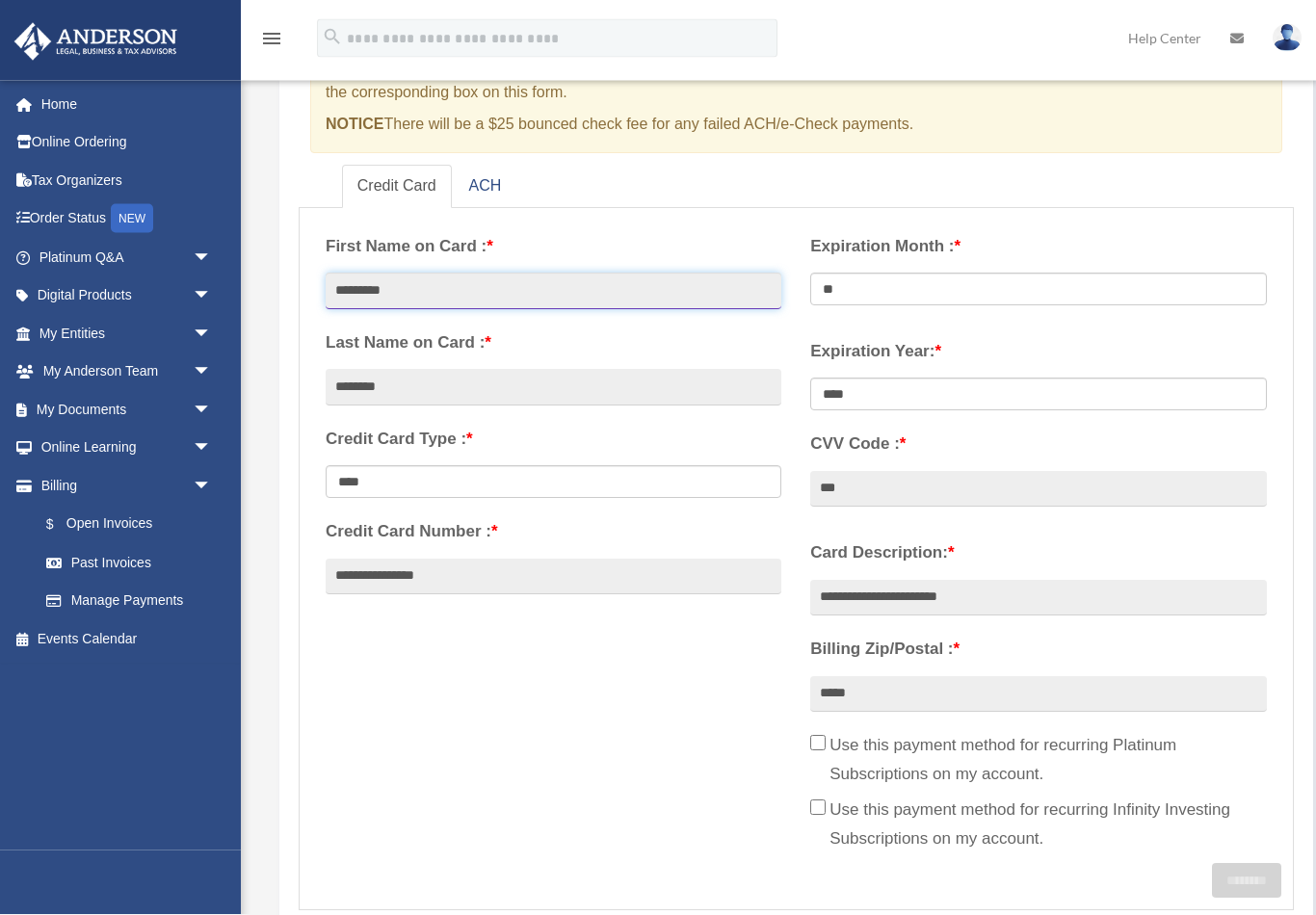 click on "*********" at bounding box center (553, 292) 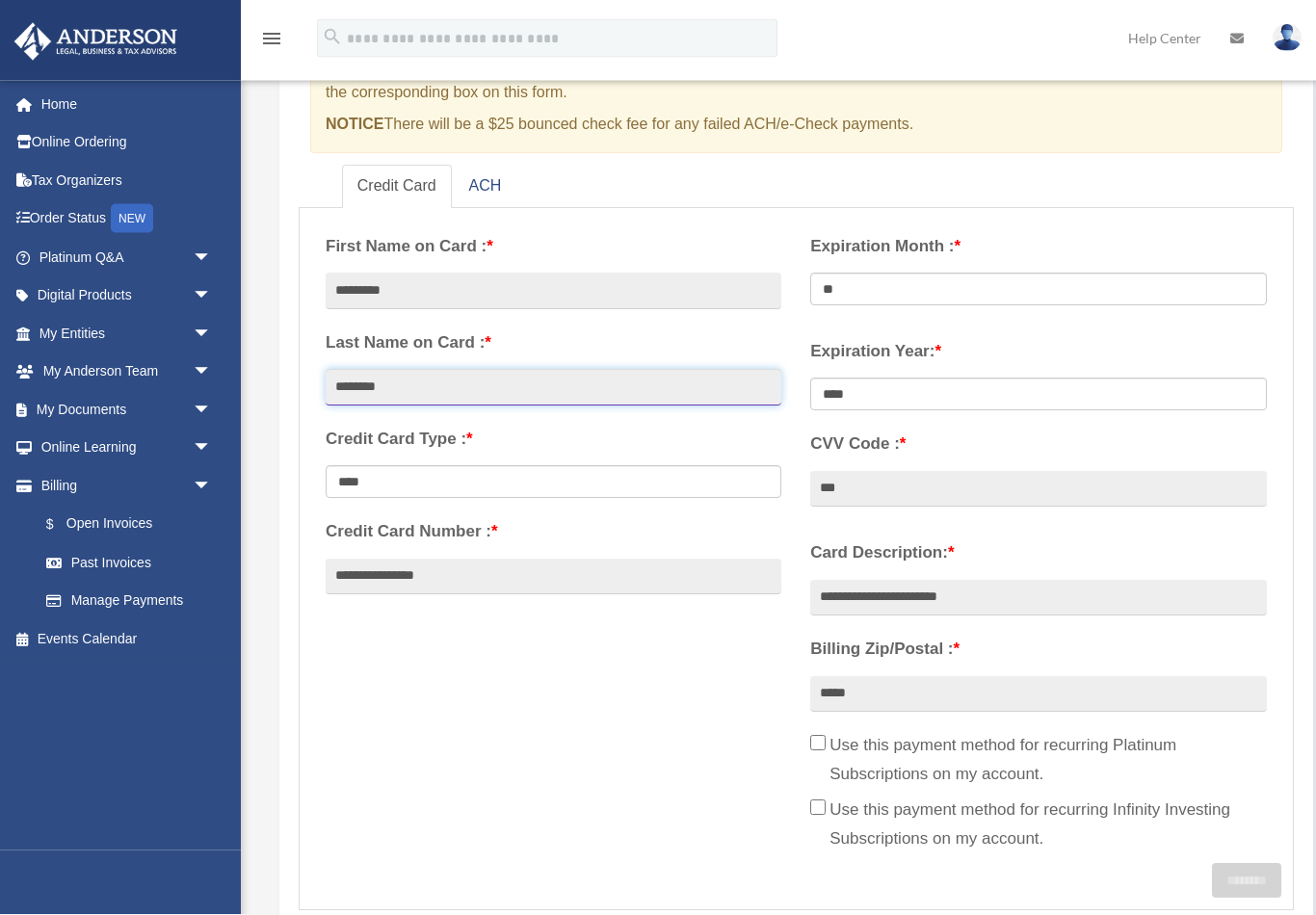 click on "********" at bounding box center [553, 388] 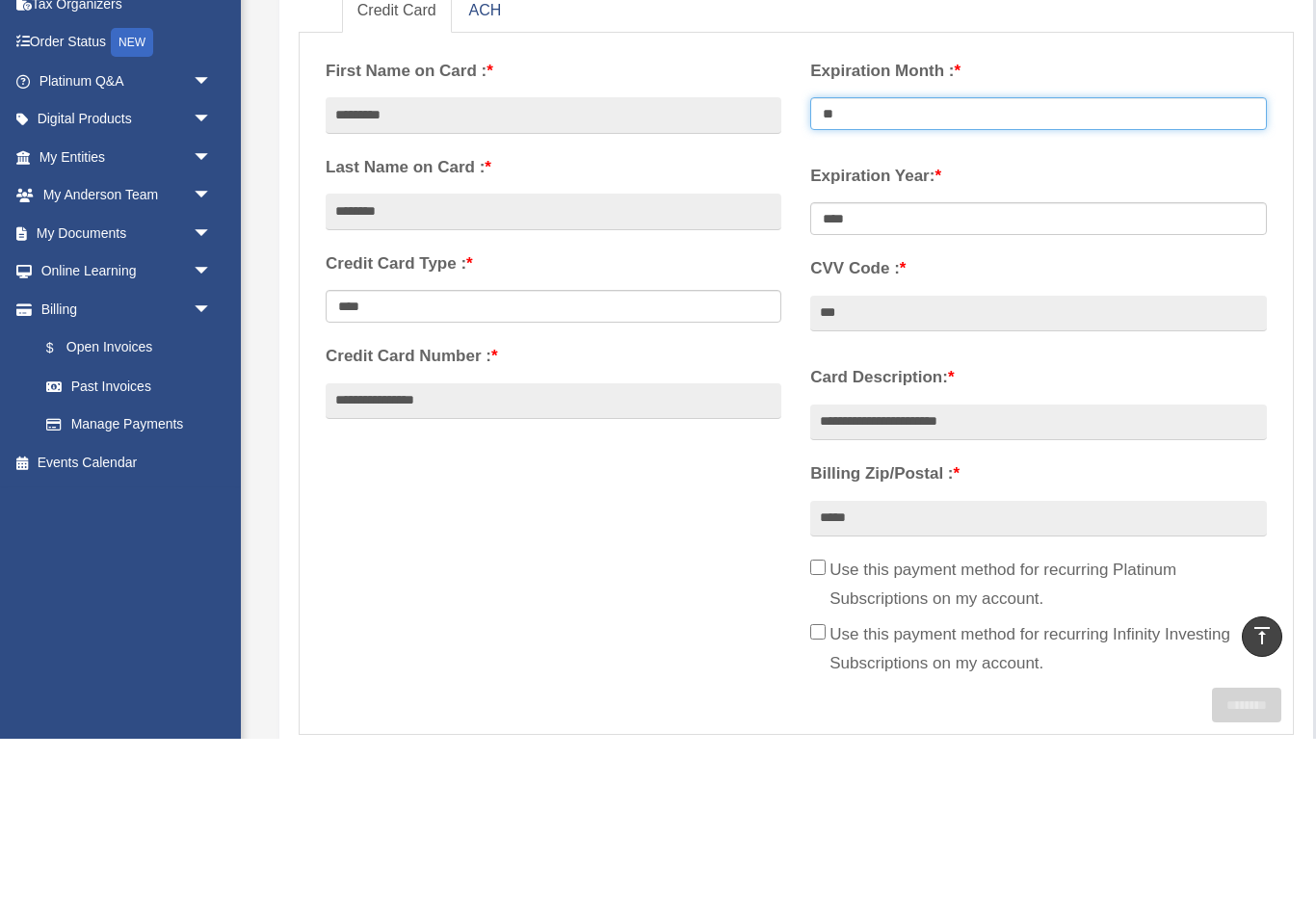 click on "**
**
**
**
**
**
**
** ** ** ** **" at bounding box center [1038, 290] 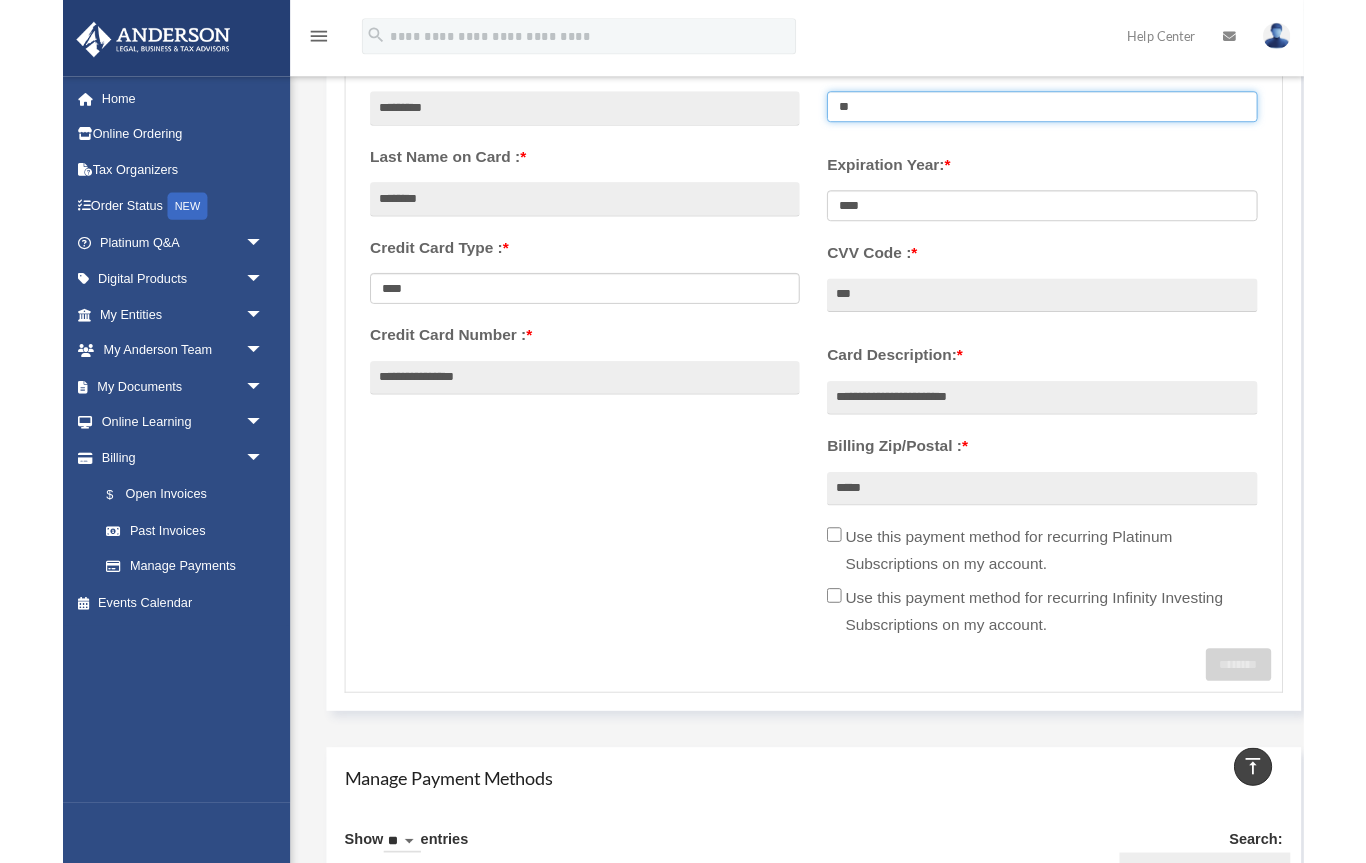 scroll, scrollTop: 519, scrollLeft: 0, axis: vertical 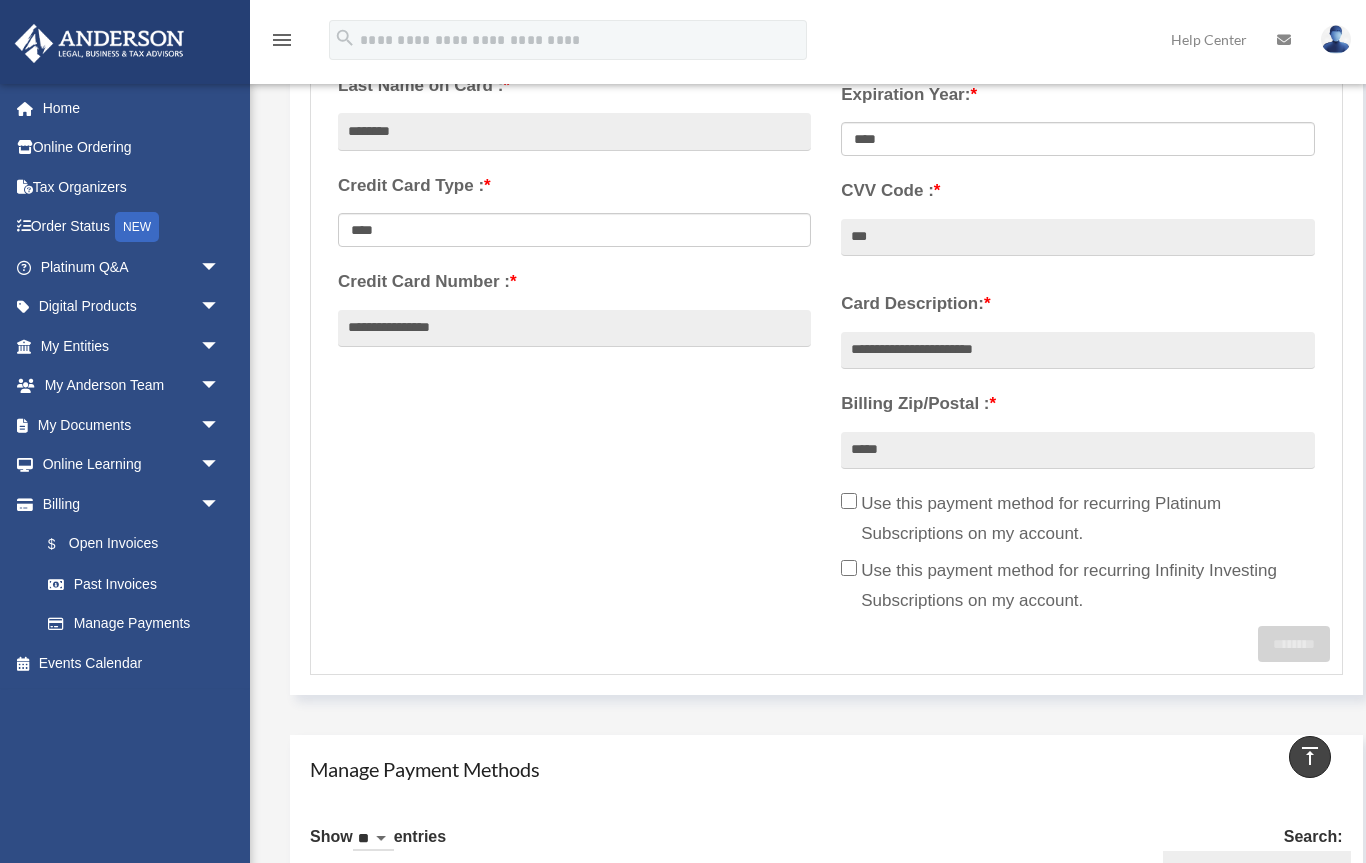 select on "**" 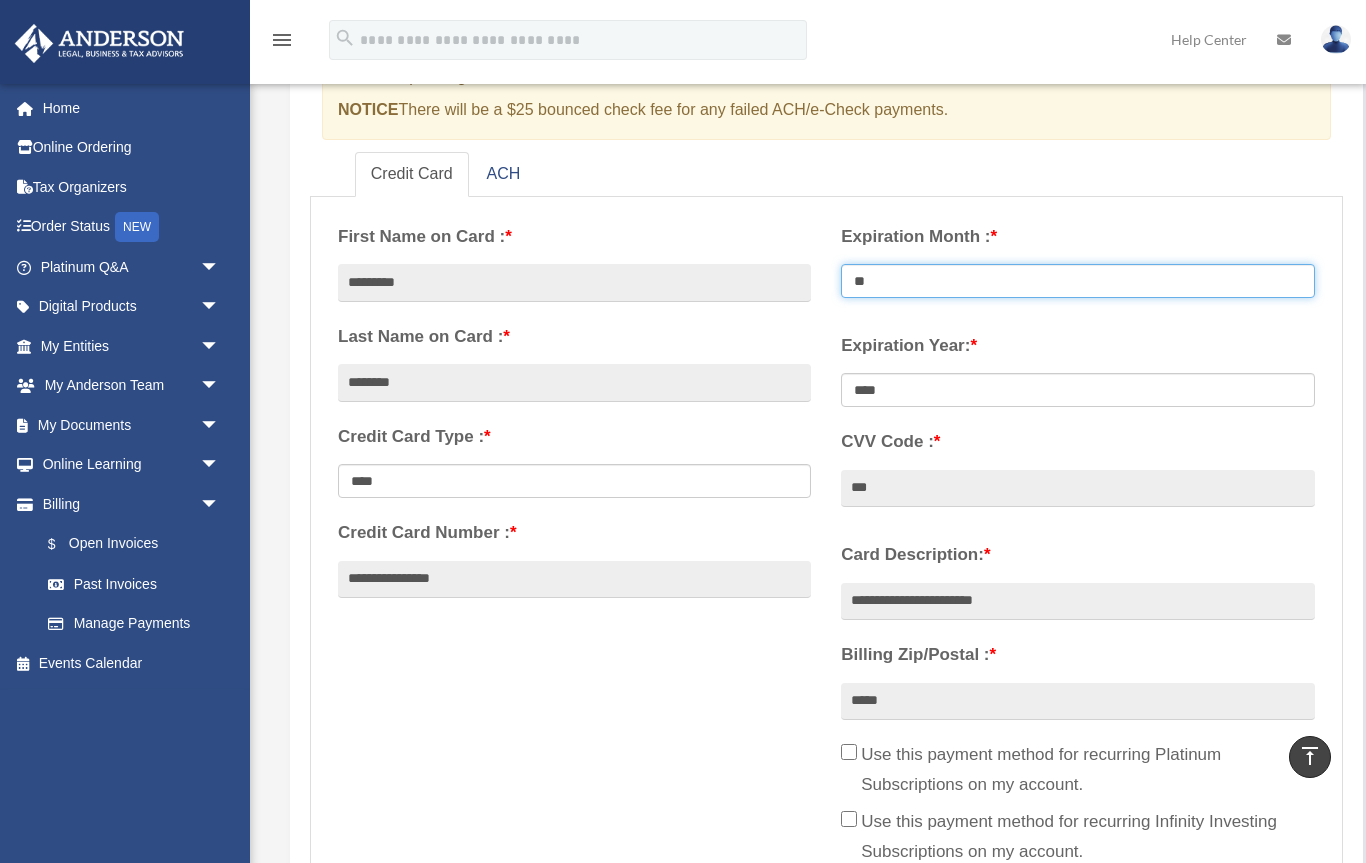 scroll, scrollTop: 253, scrollLeft: 0, axis: vertical 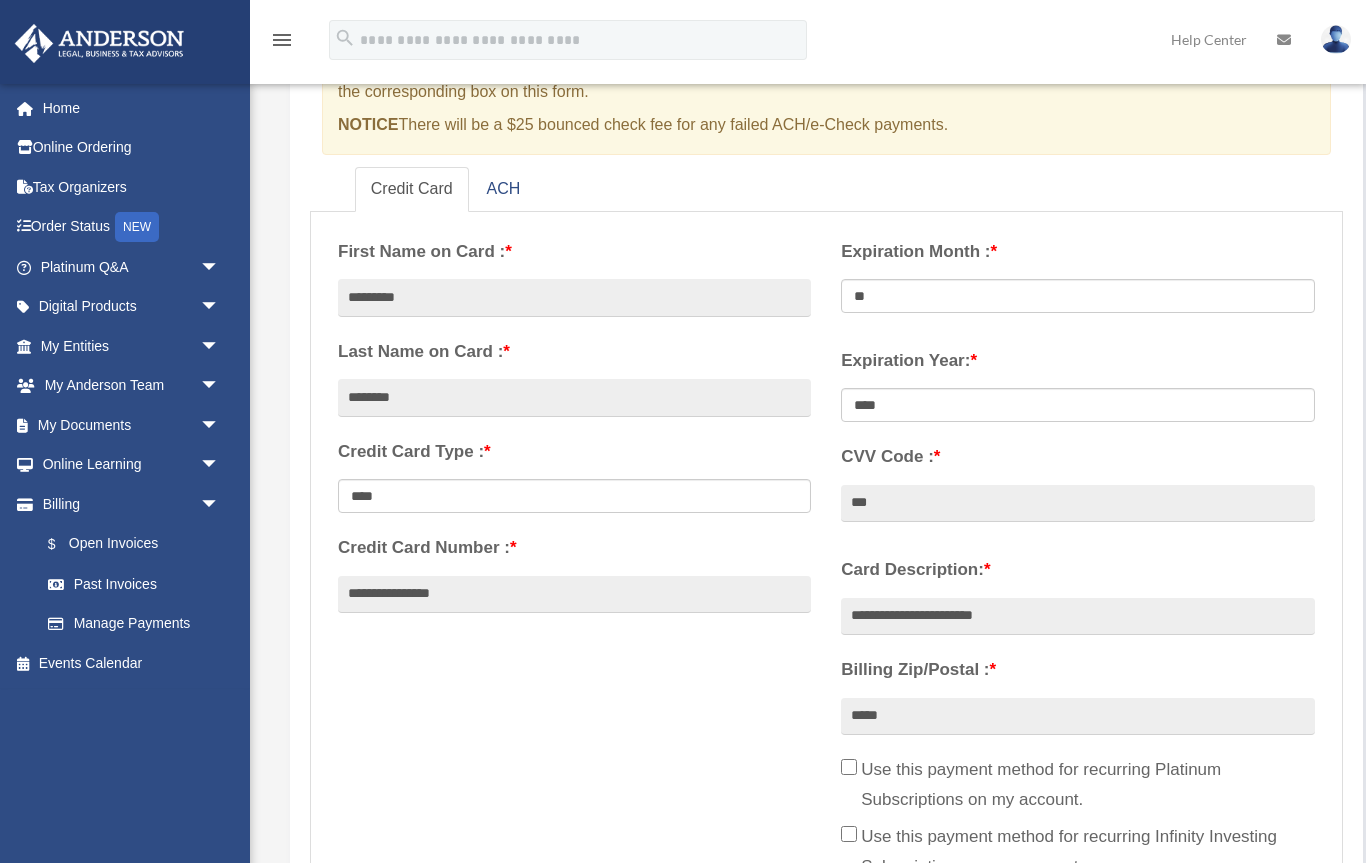 click on "****
****
****
****
****
****
****
**** ****" at bounding box center (1077, 405) 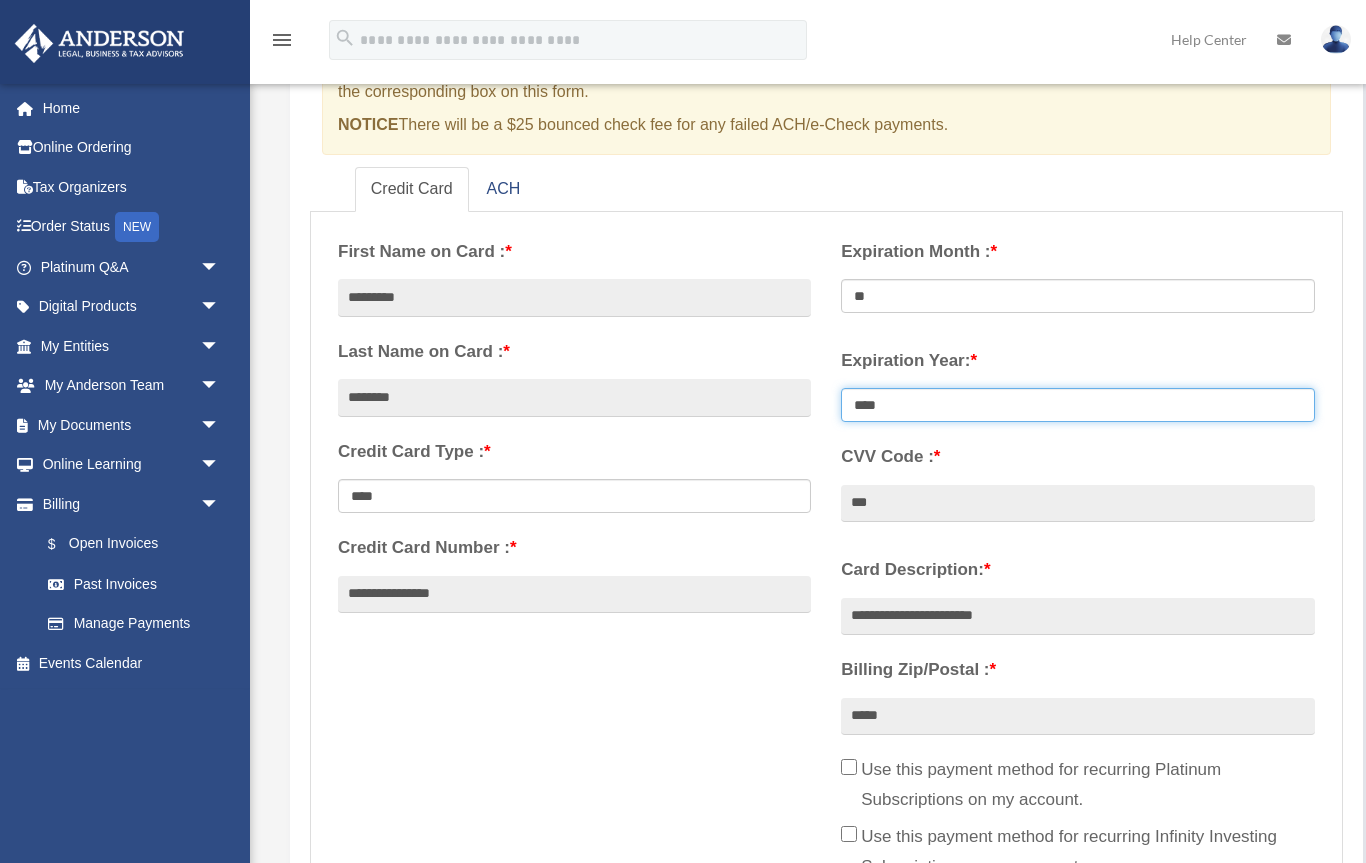 select on "****" 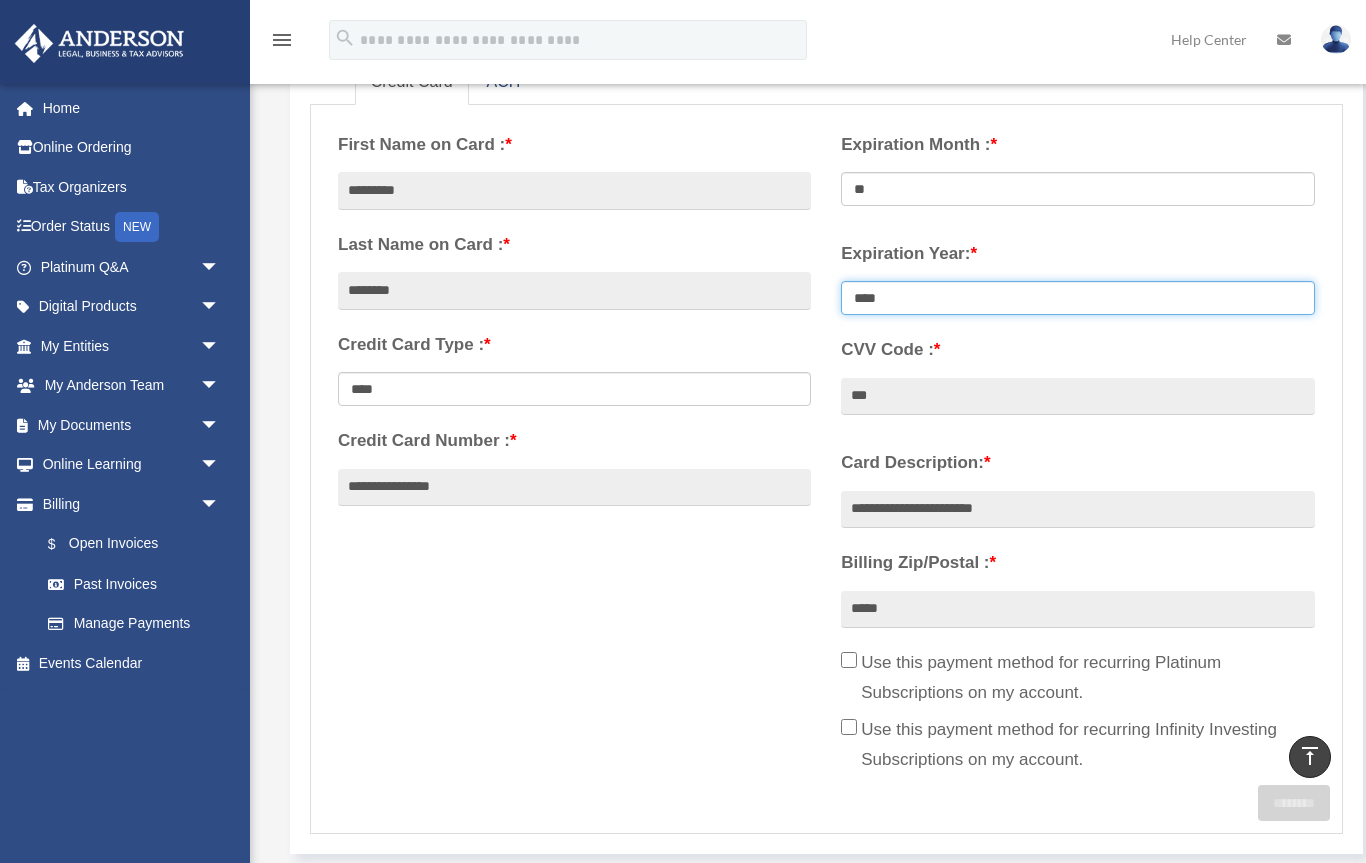 scroll, scrollTop: 356, scrollLeft: 0, axis: vertical 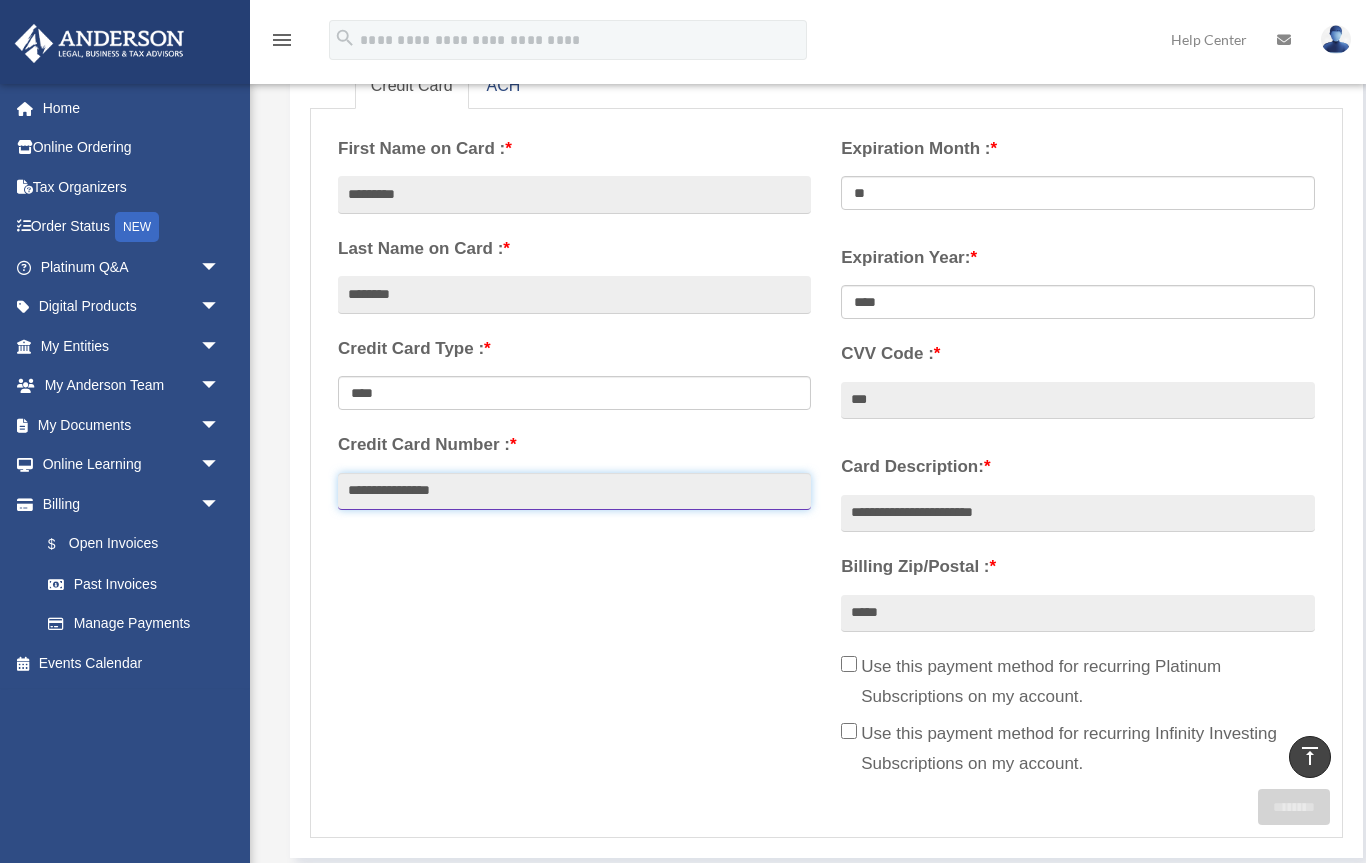 click on "**********" at bounding box center [574, 492] 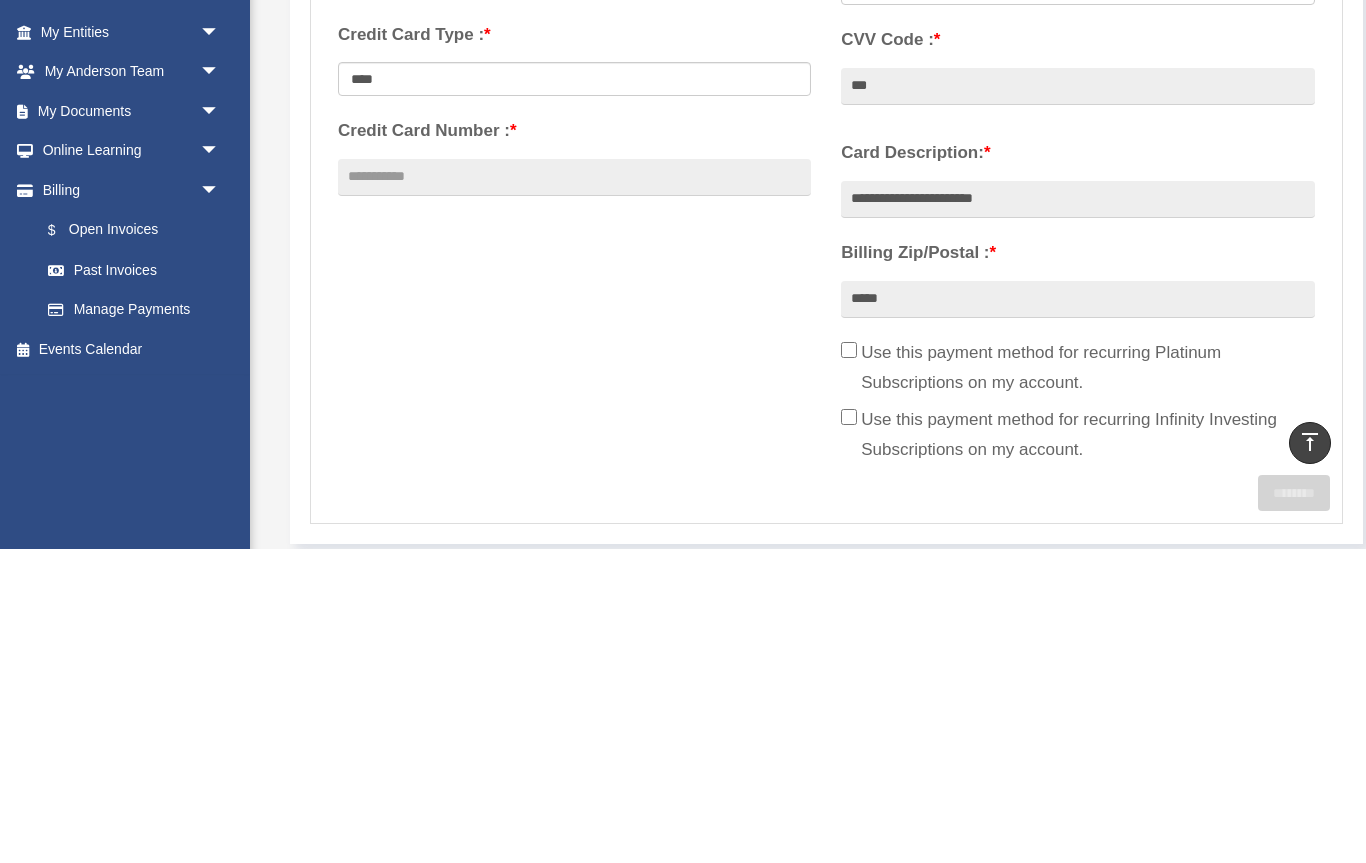 click on "**********" at bounding box center (826, 455) 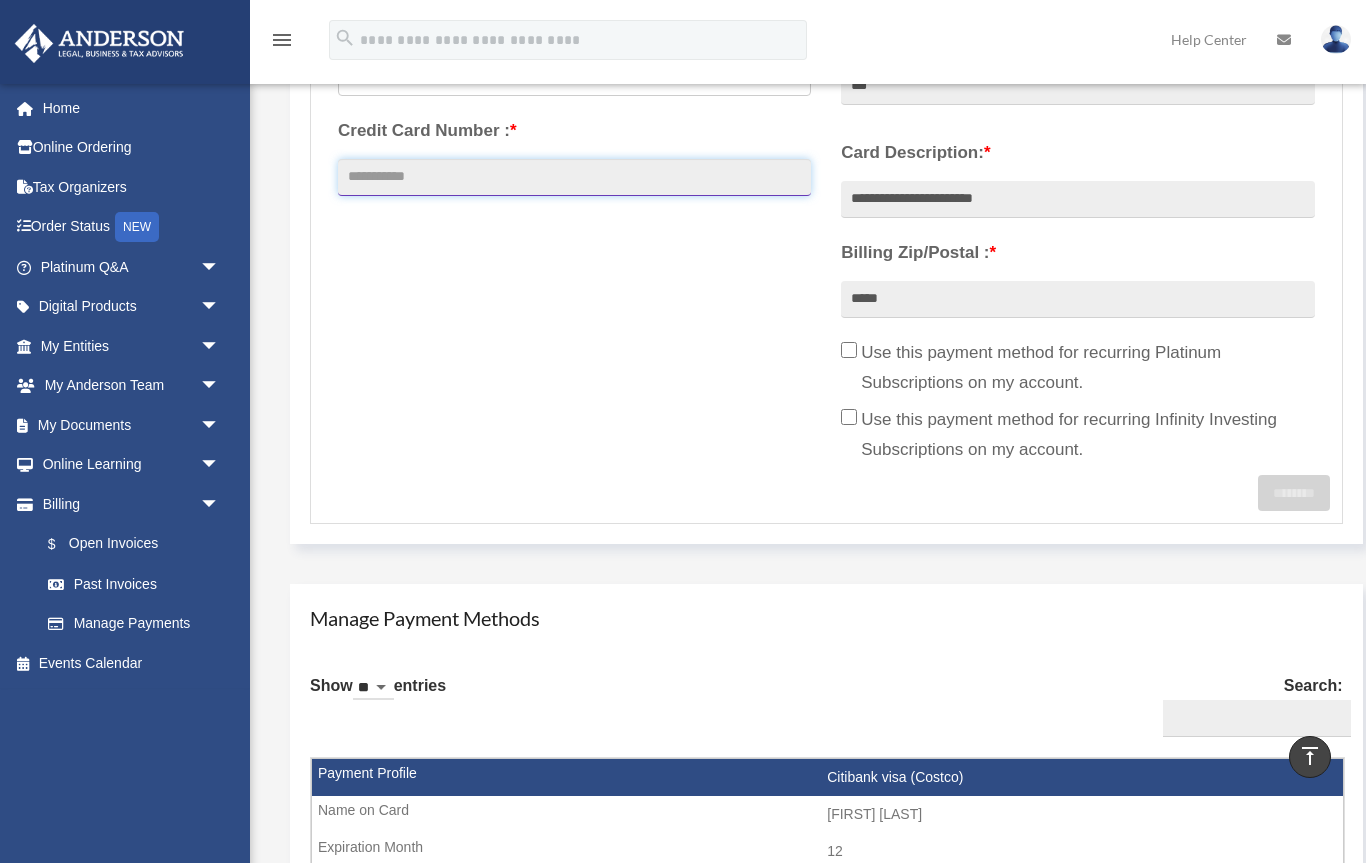 click on "Credit Card Number : *" at bounding box center [574, 178] 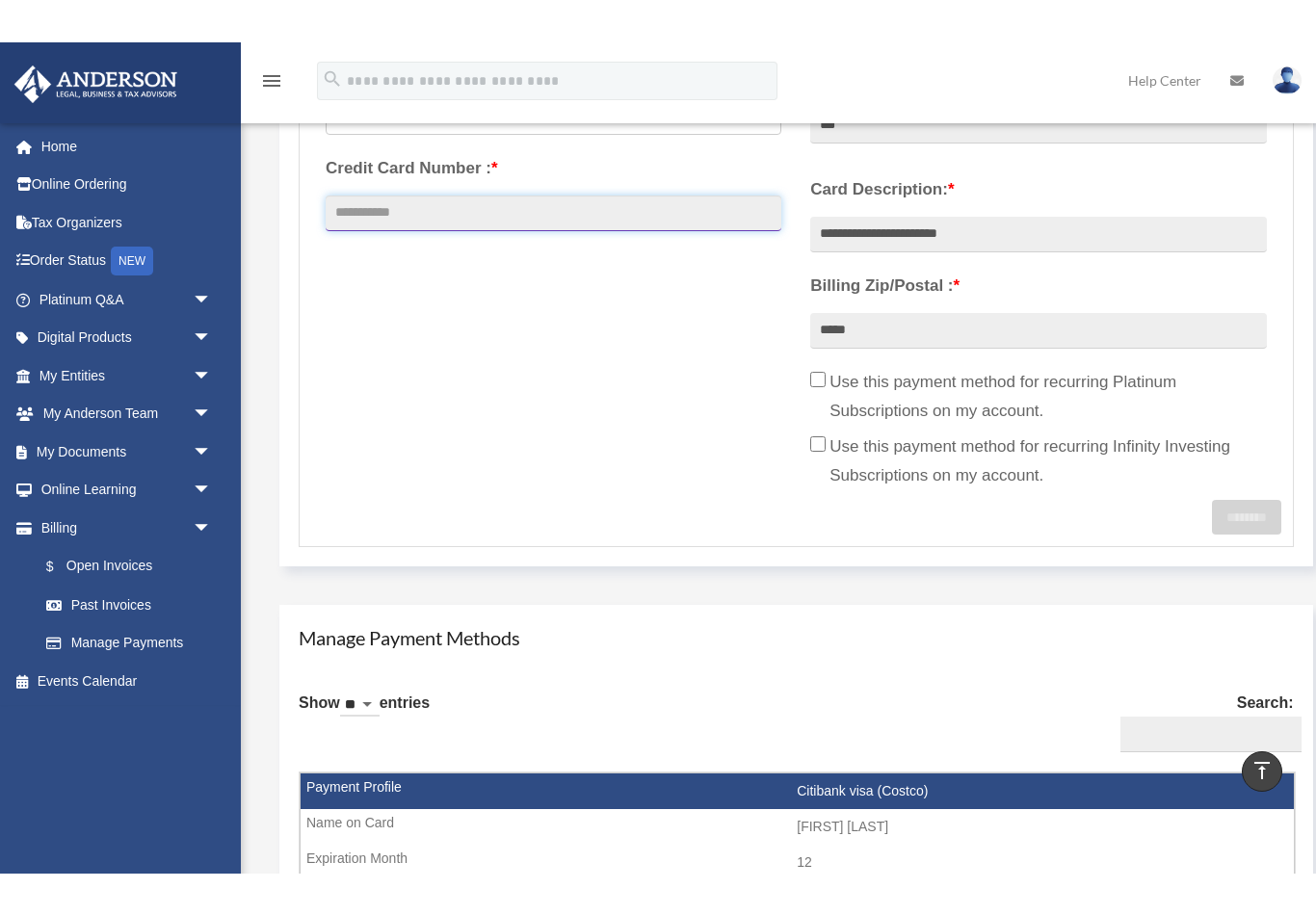 scroll, scrollTop: 644, scrollLeft: 0, axis: vertical 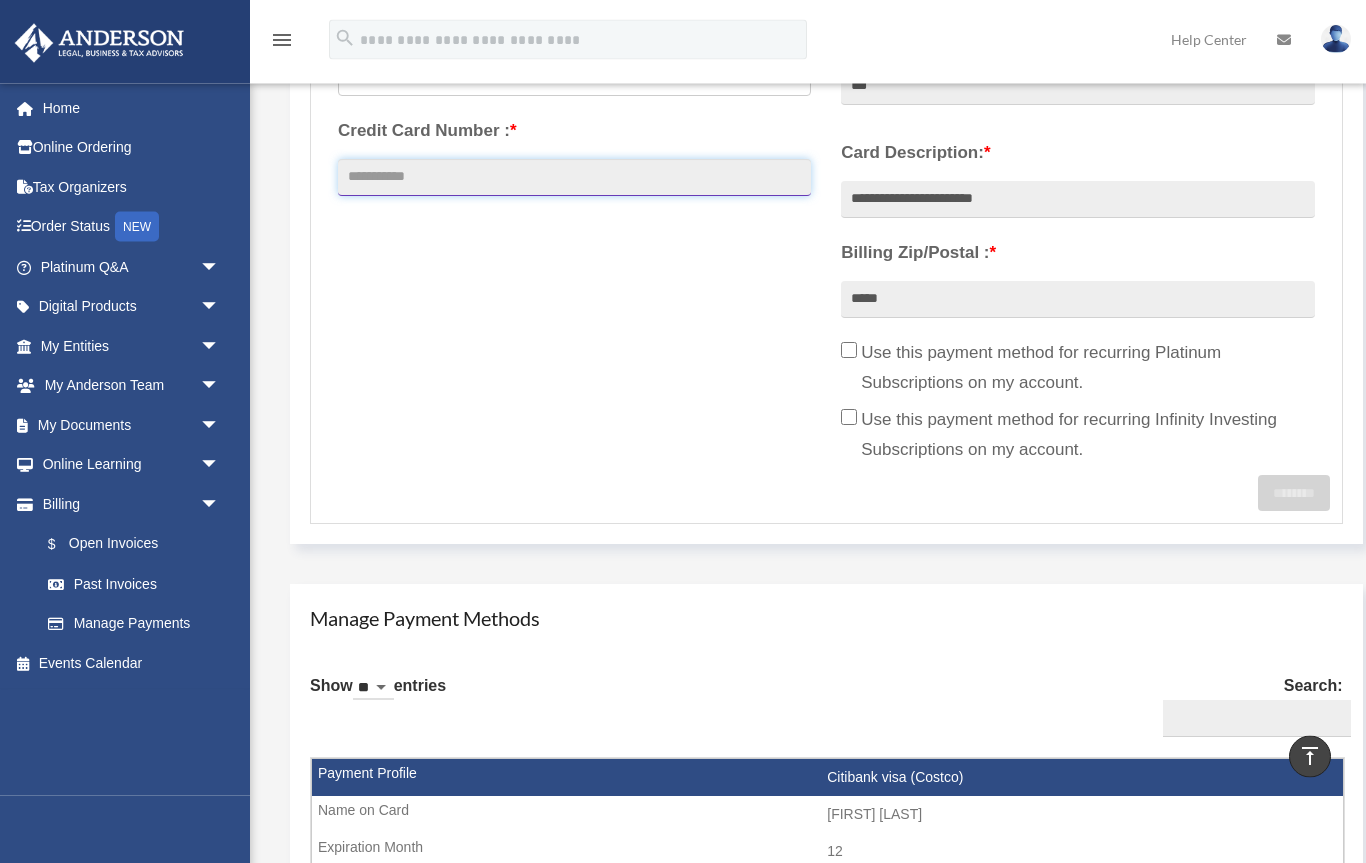 click on "Credit Card Number : *" at bounding box center [574, 179] 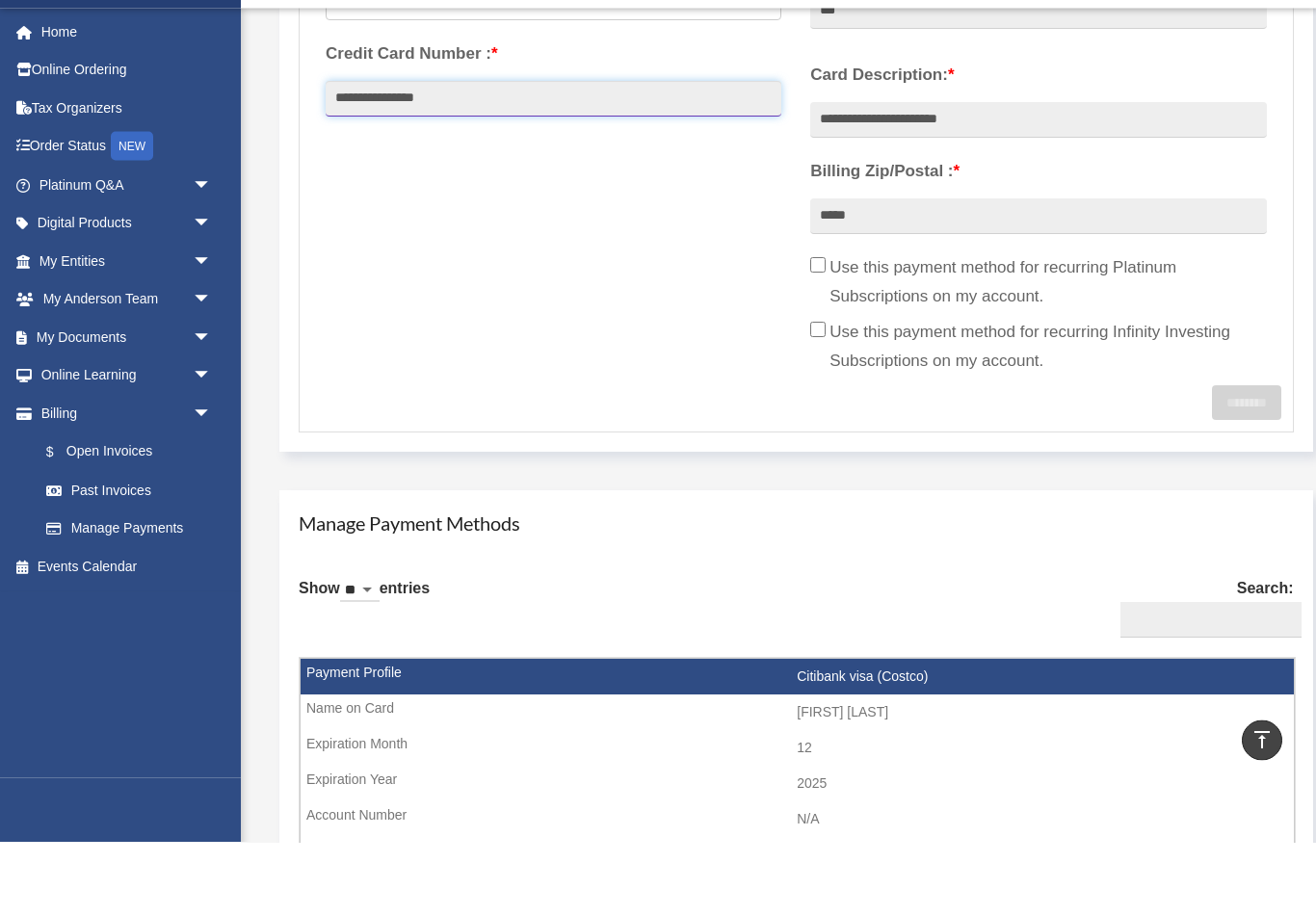 type on "**********" 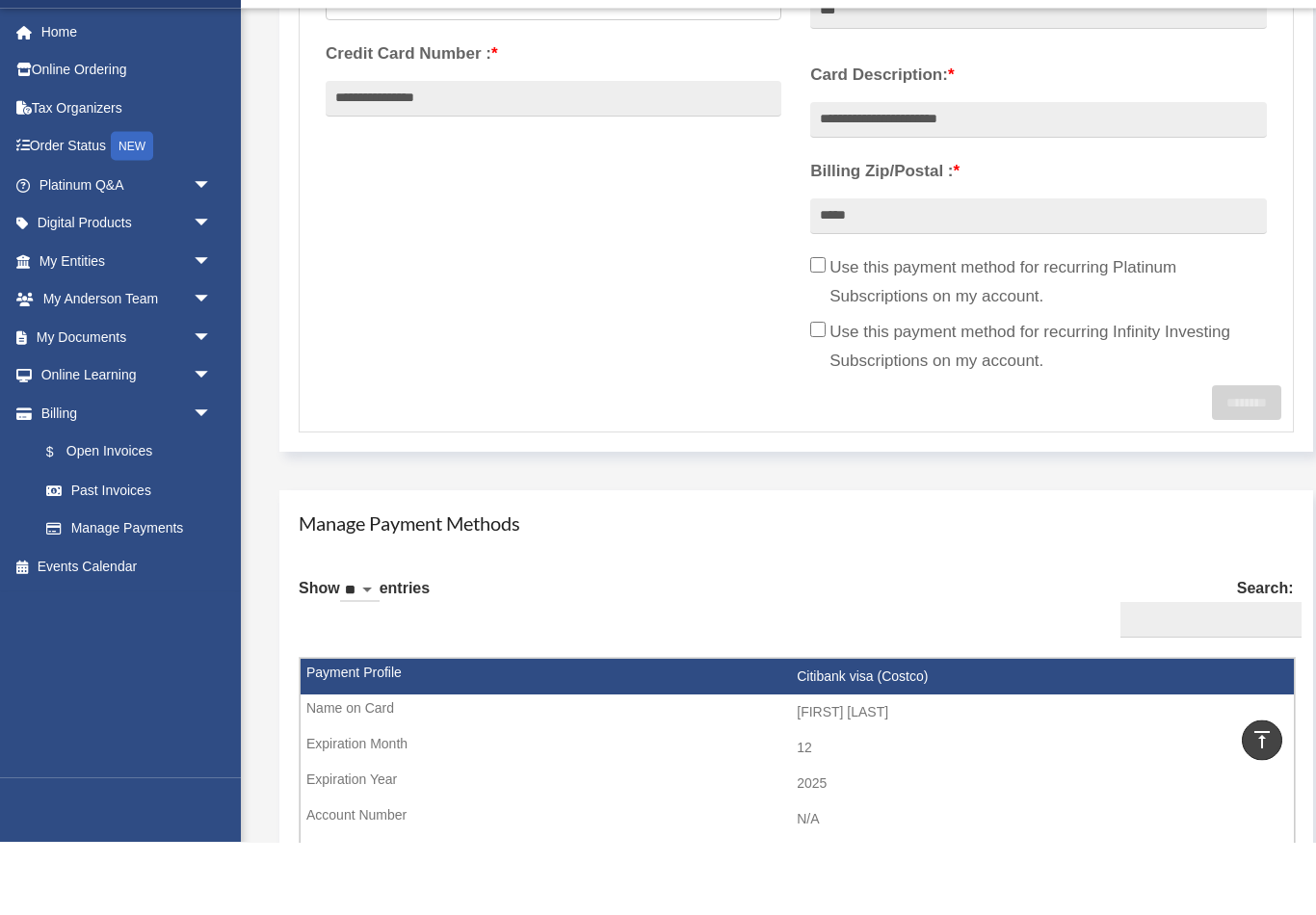 click on "**********" at bounding box center [796, 137] 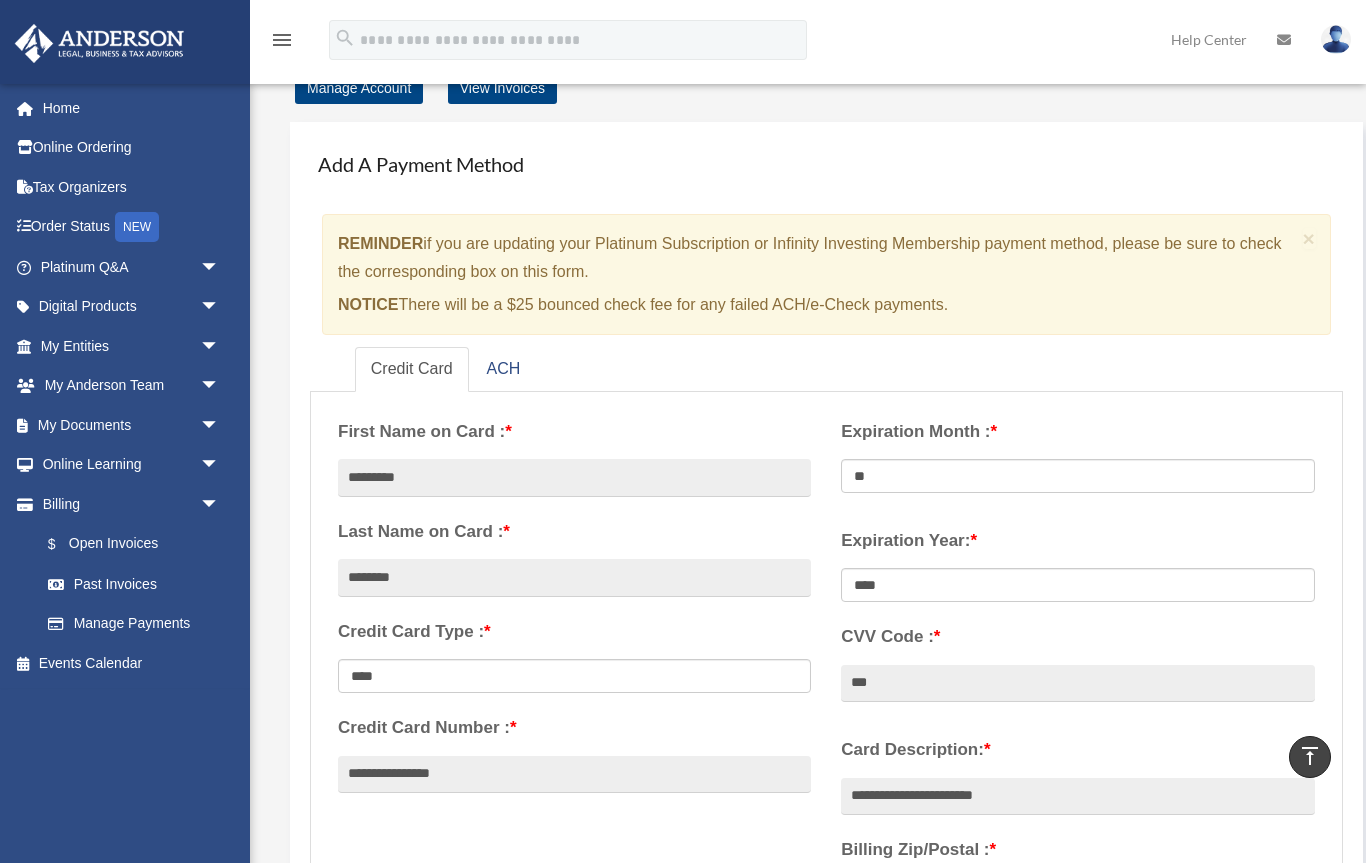 scroll, scrollTop: 72, scrollLeft: 0, axis: vertical 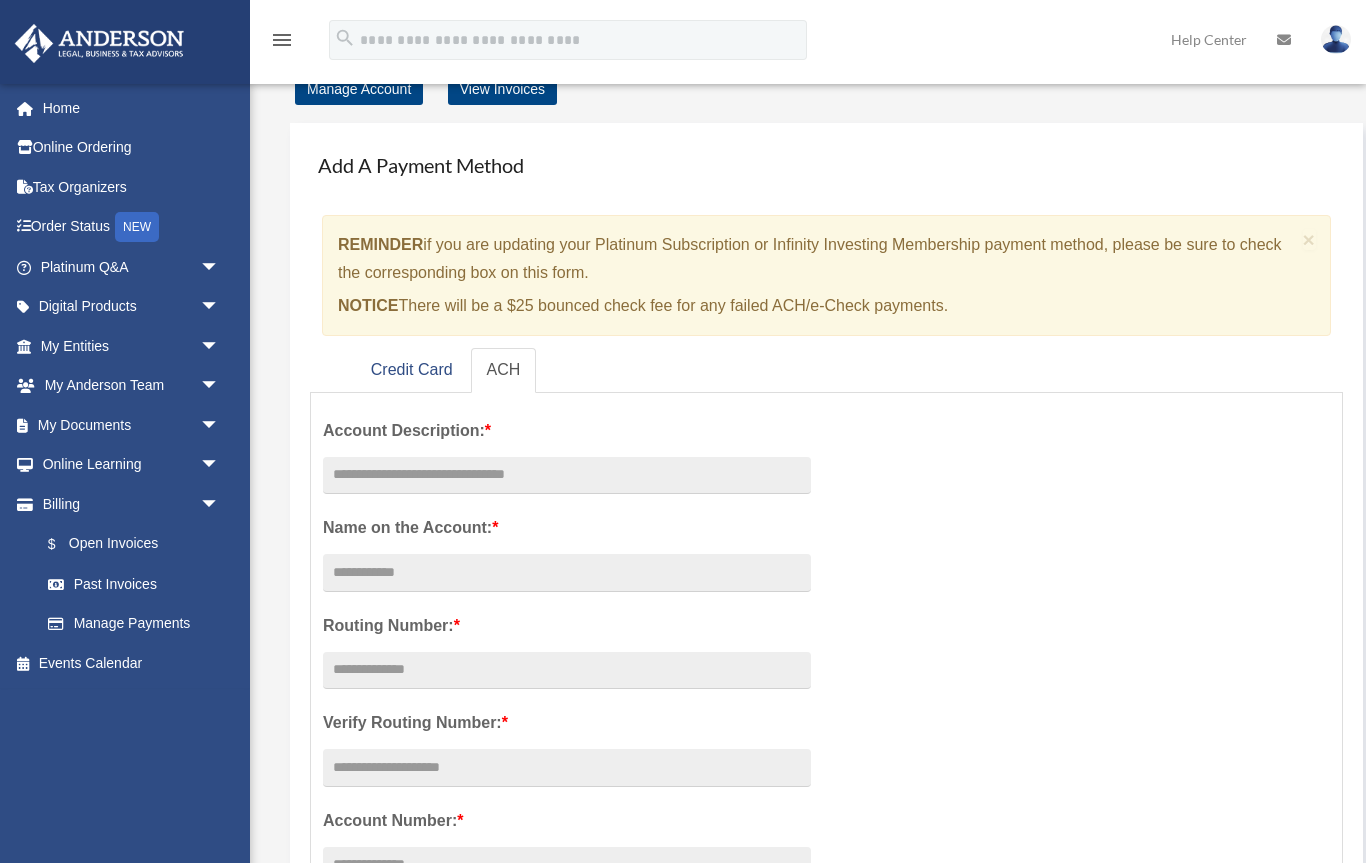 click on "Credit Card" at bounding box center [412, 370] 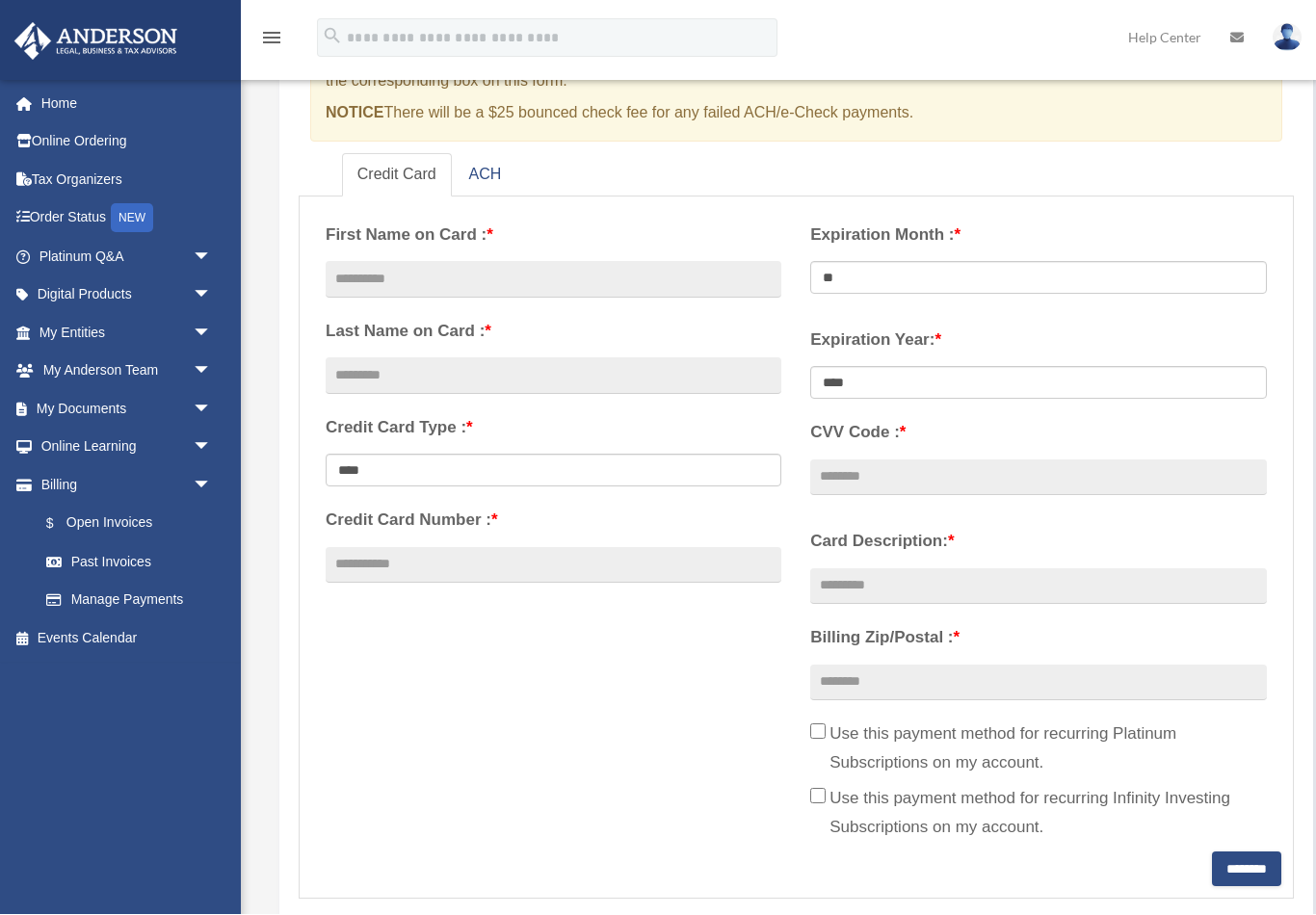 scroll, scrollTop: 251, scrollLeft: 0, axis: vertical 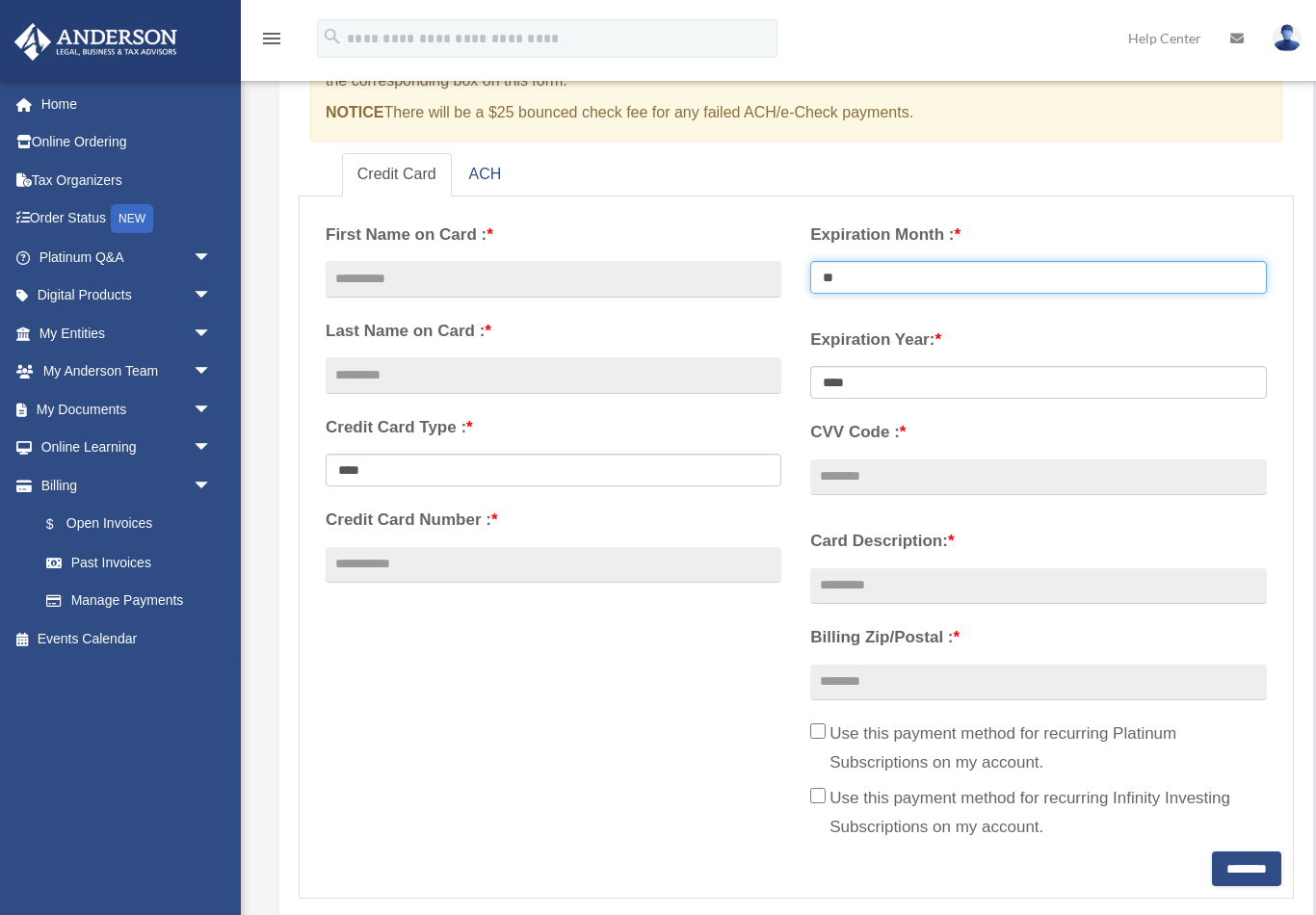 click on "**
**
**
**
**
**
**
** ** ** ** **" at bounding box center [1038, 277] 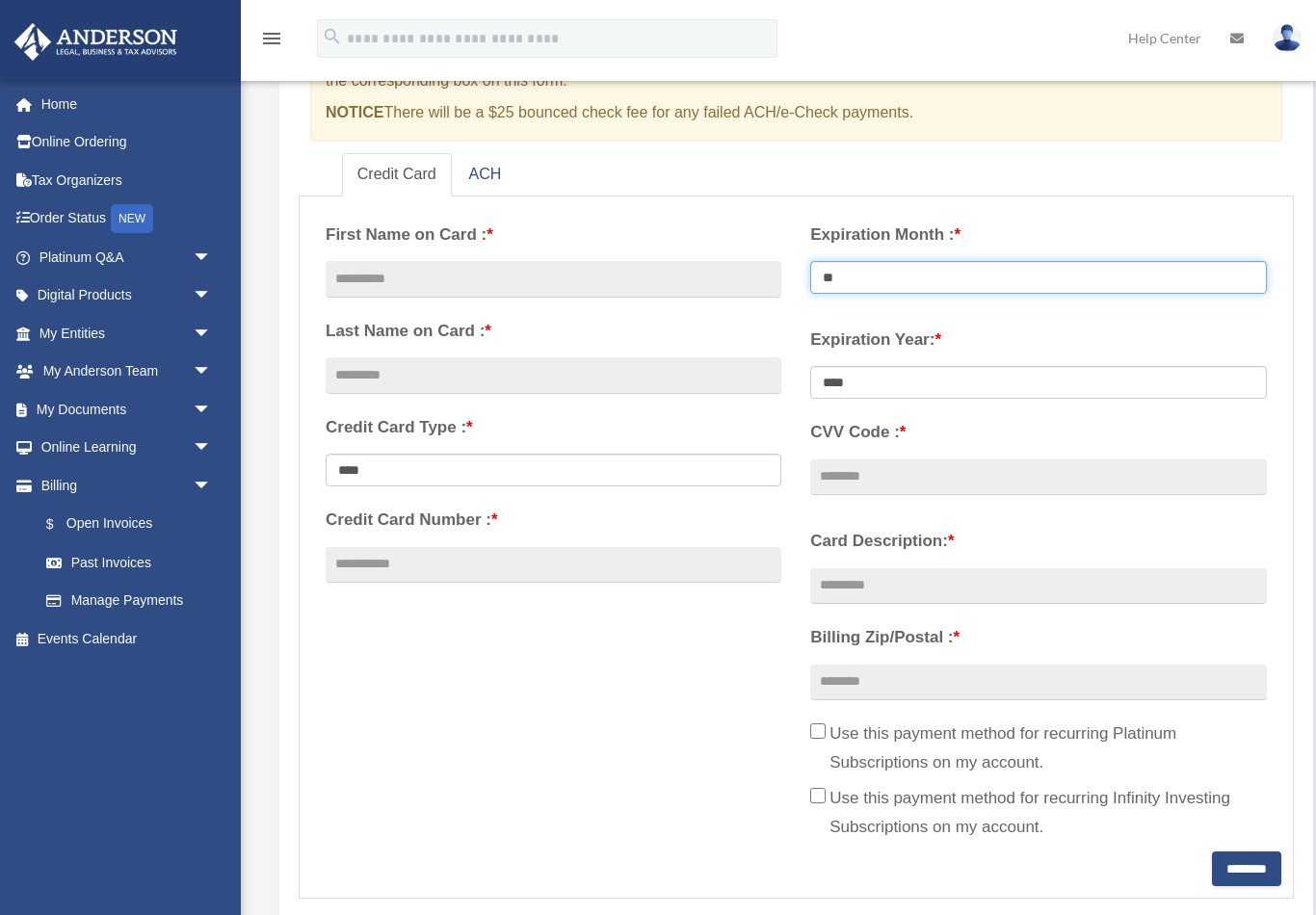 select on "**" 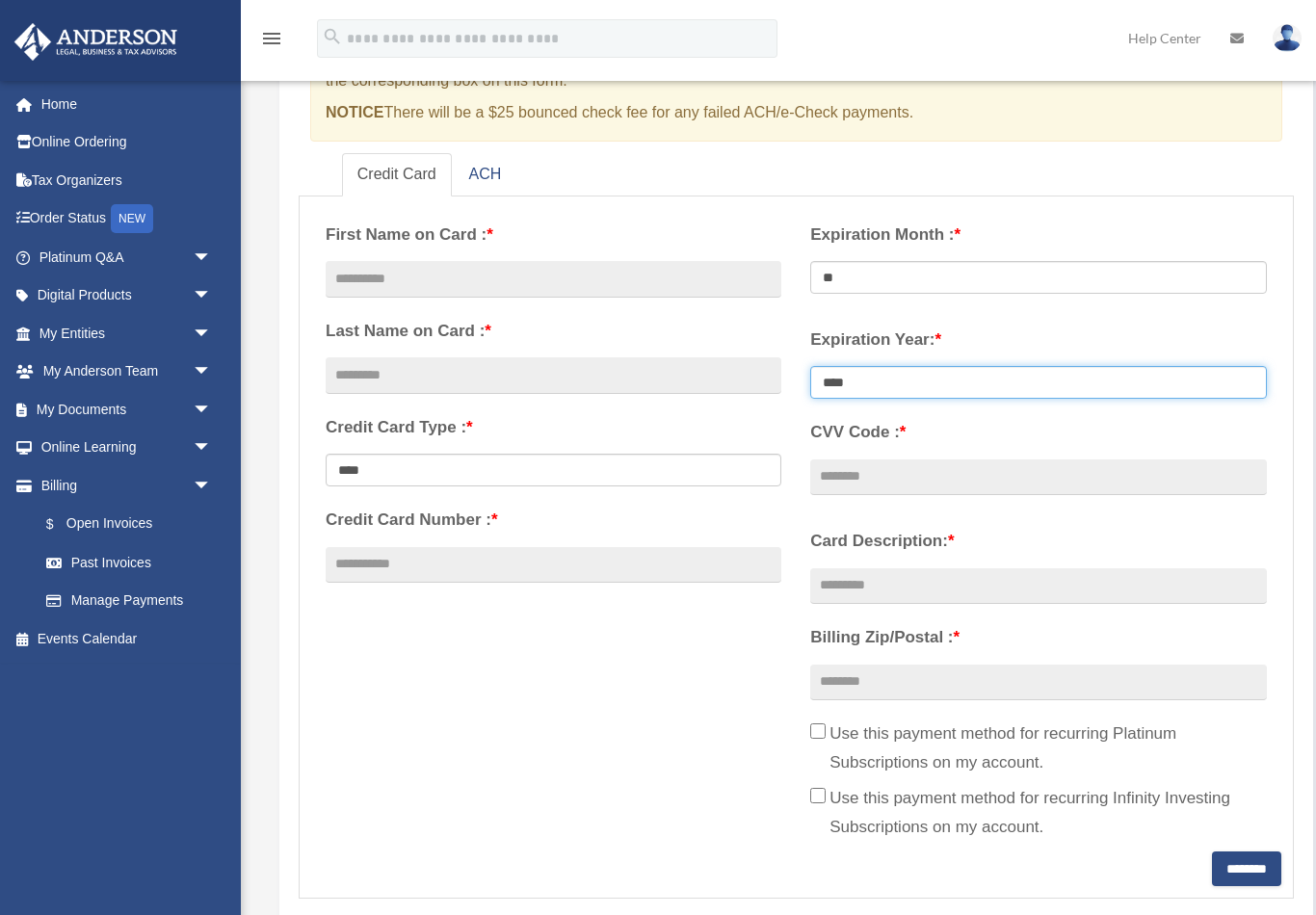 click on "****
****
****
****
****
****
****
**** ****" at bounding box center [1038, 382] 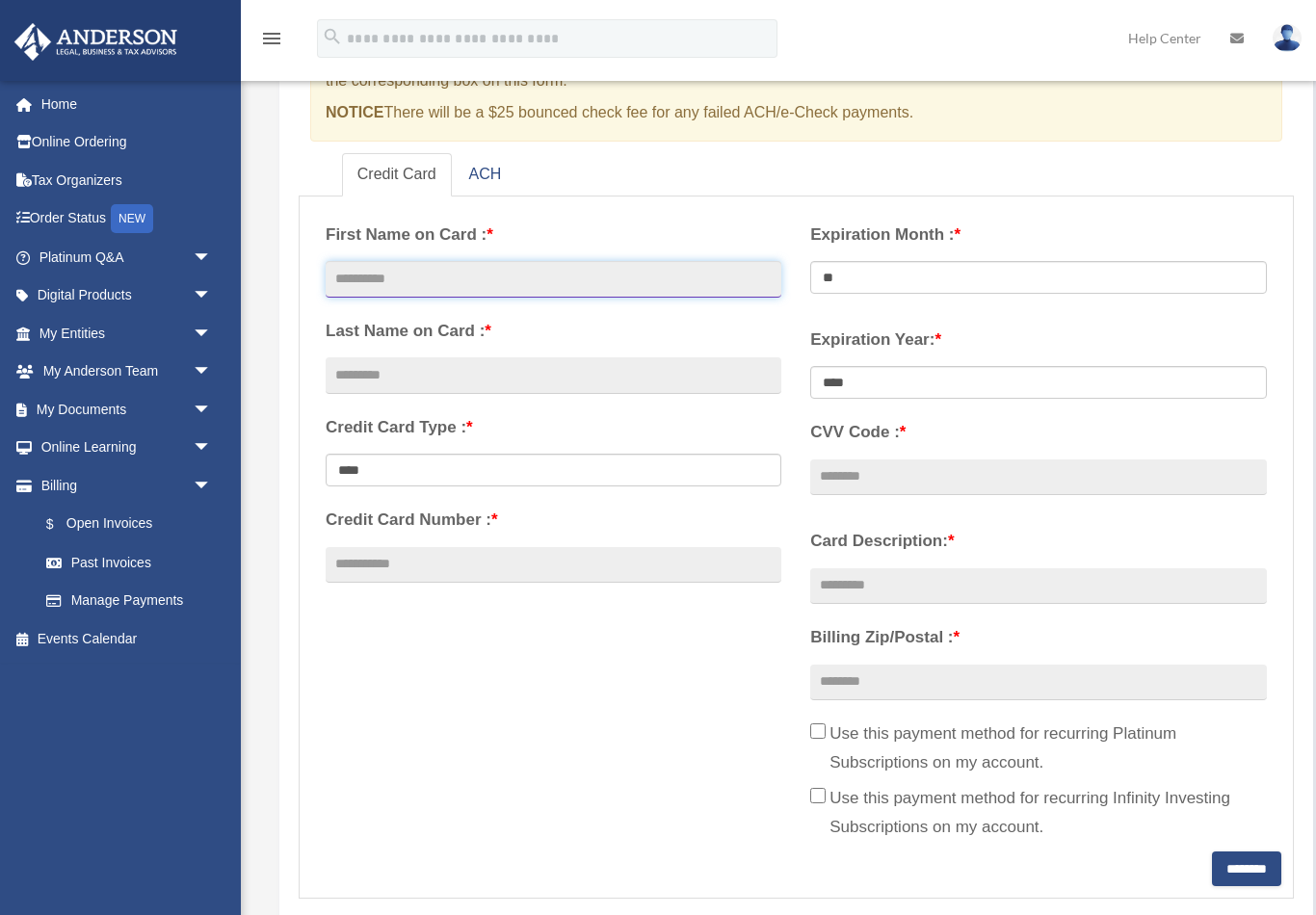 click at bounding box center [553, 279] 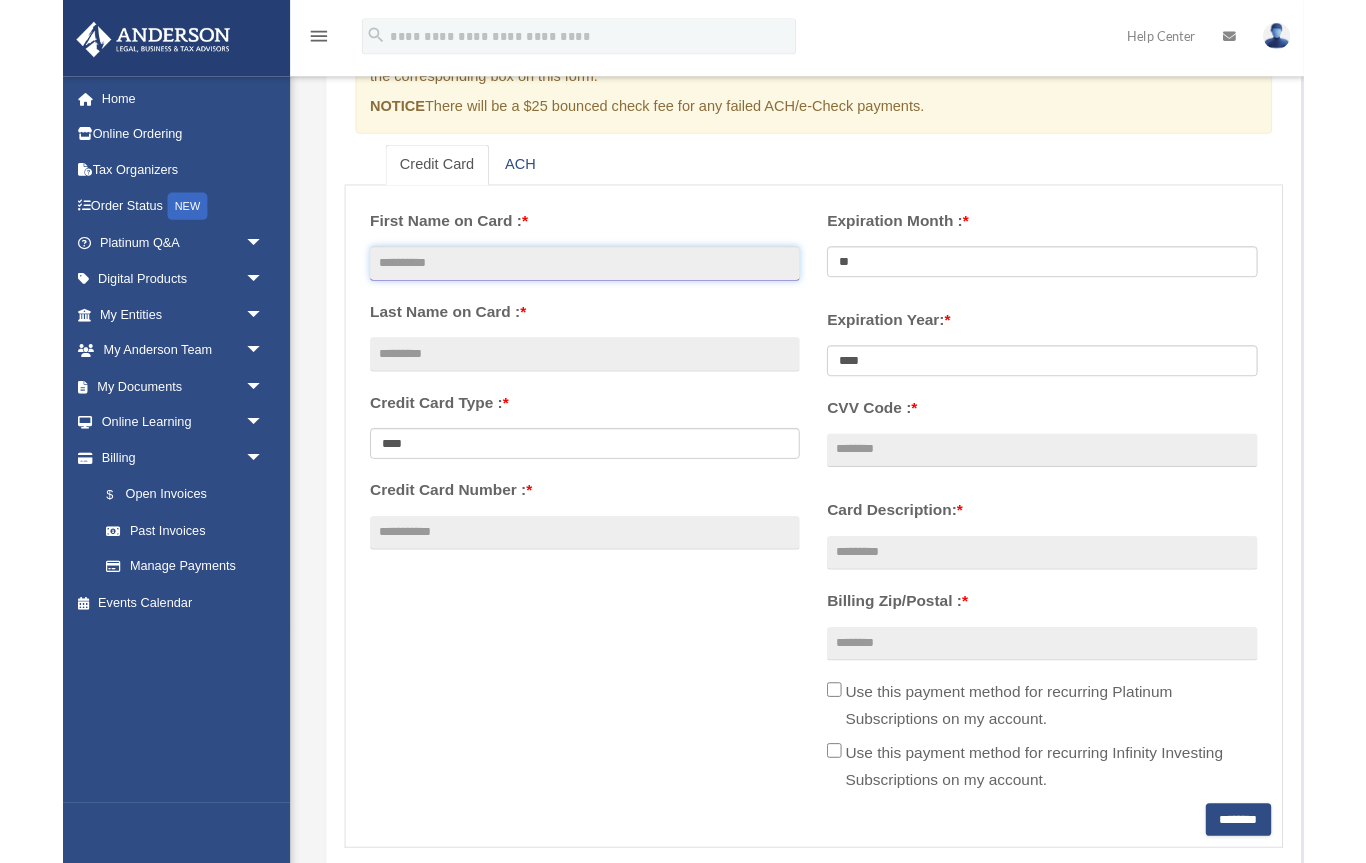 scroll, scrollTop: 260, scrollLeft: 0, axis: vertical 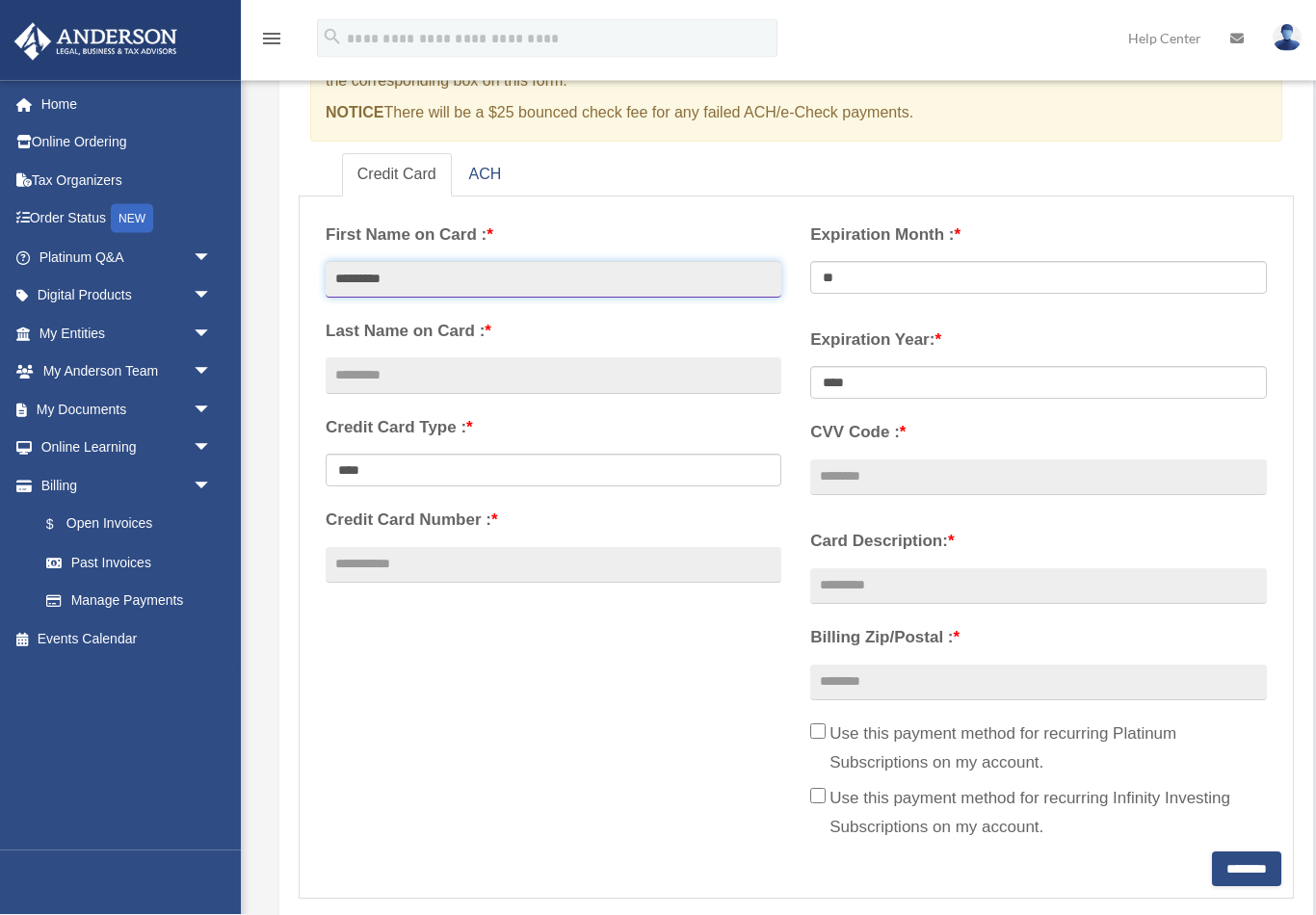 type on "*********" 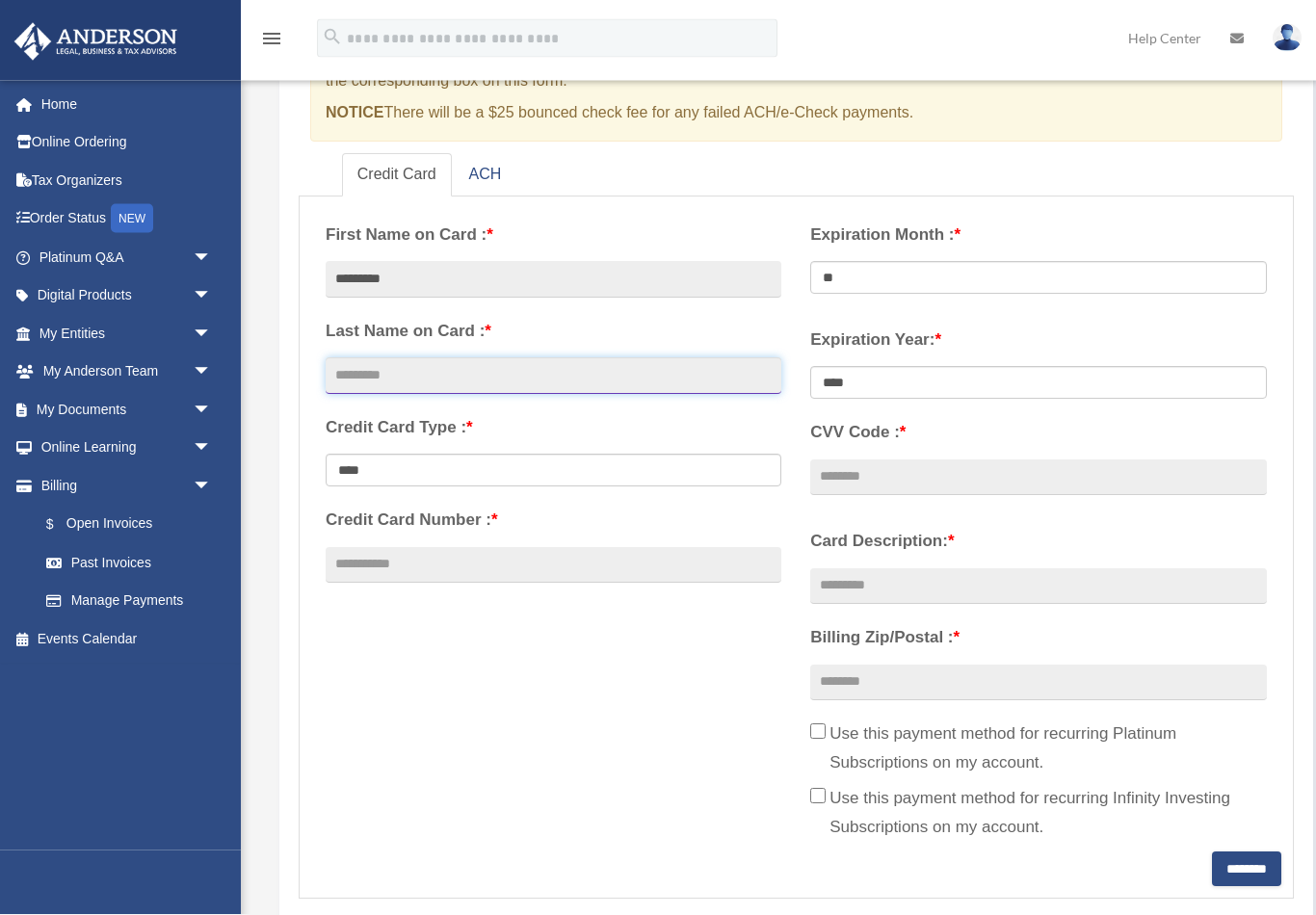 click at bounding box center (553, 377) 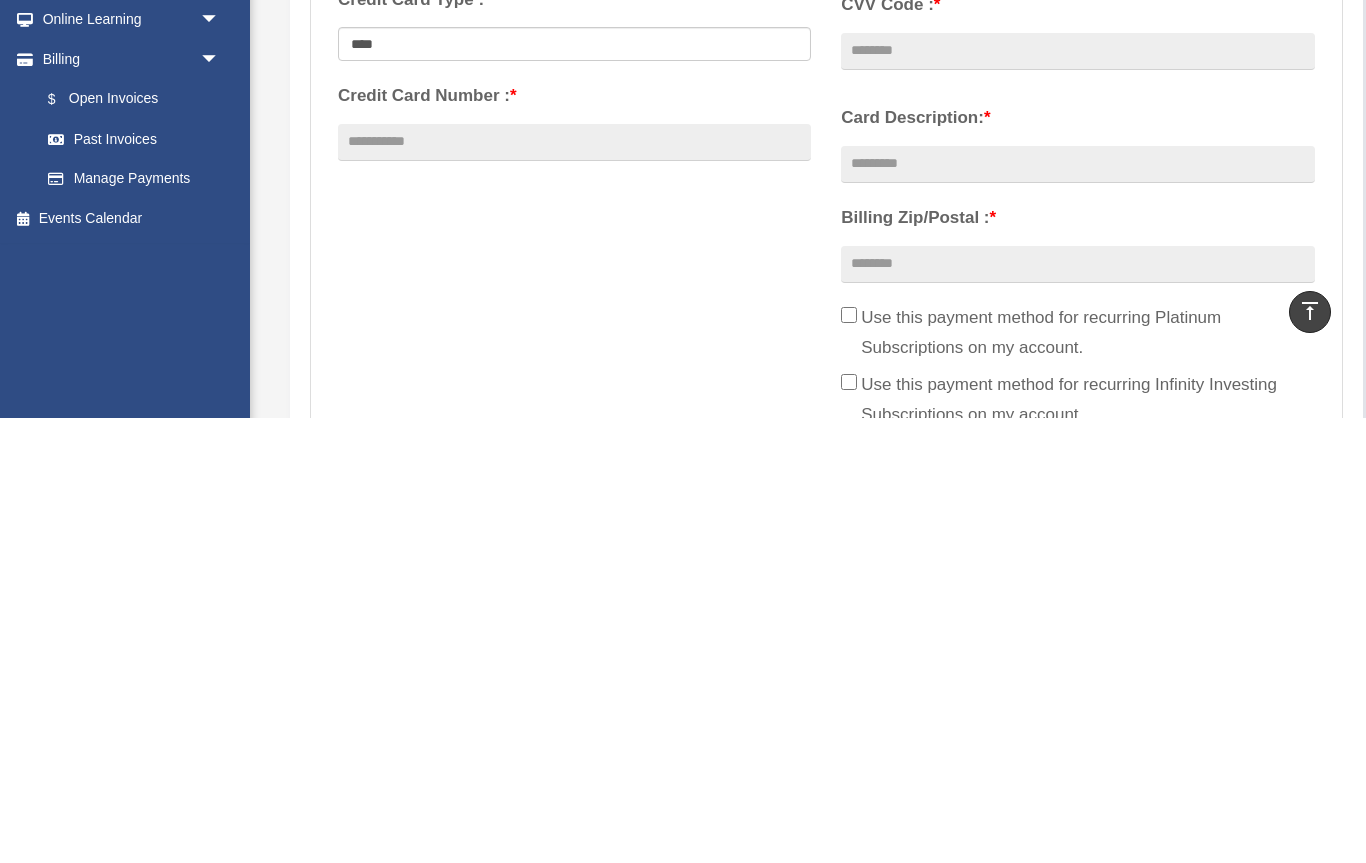 type on "********" 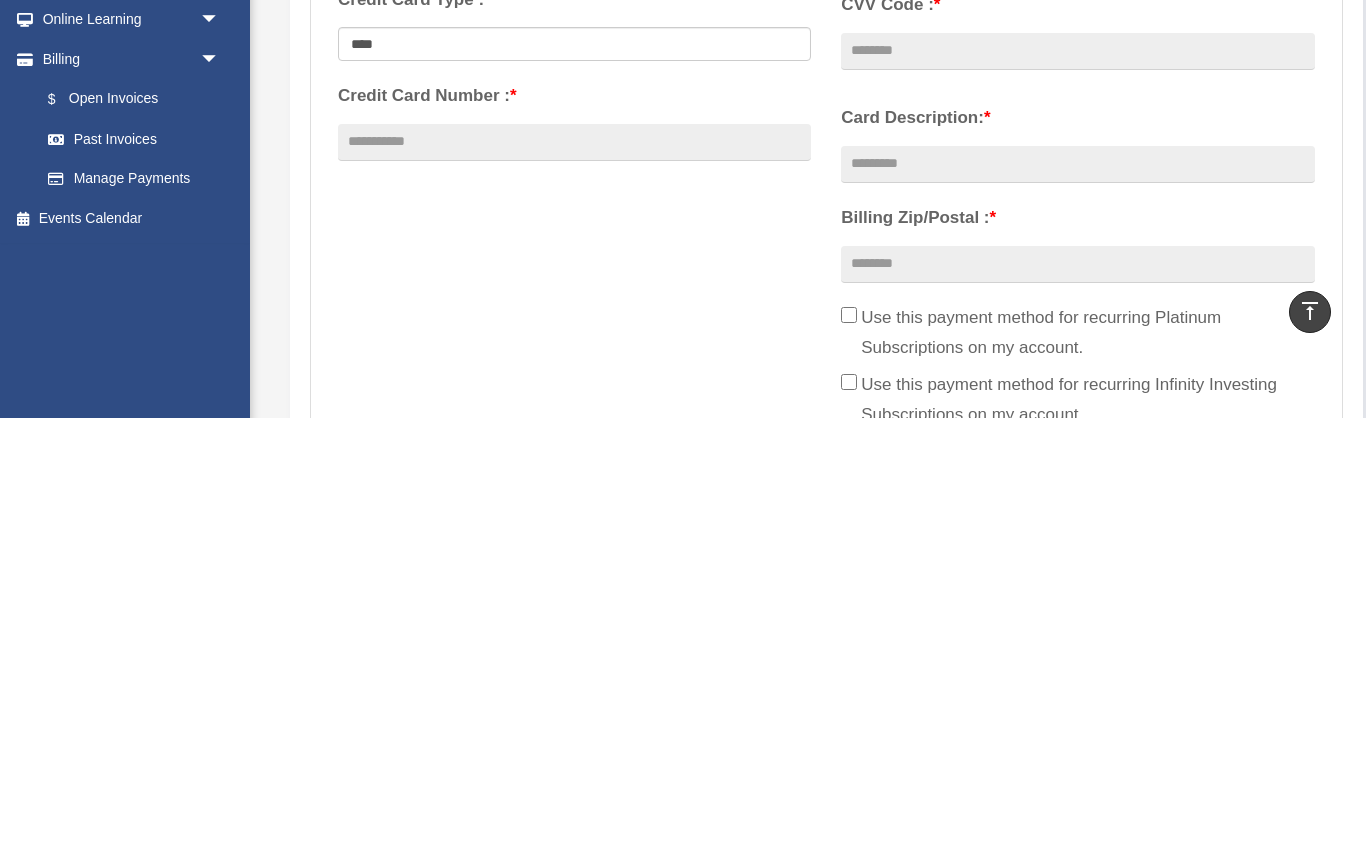 scroll, scrollTop: 705, scrollLeft: 0, axis: vertical 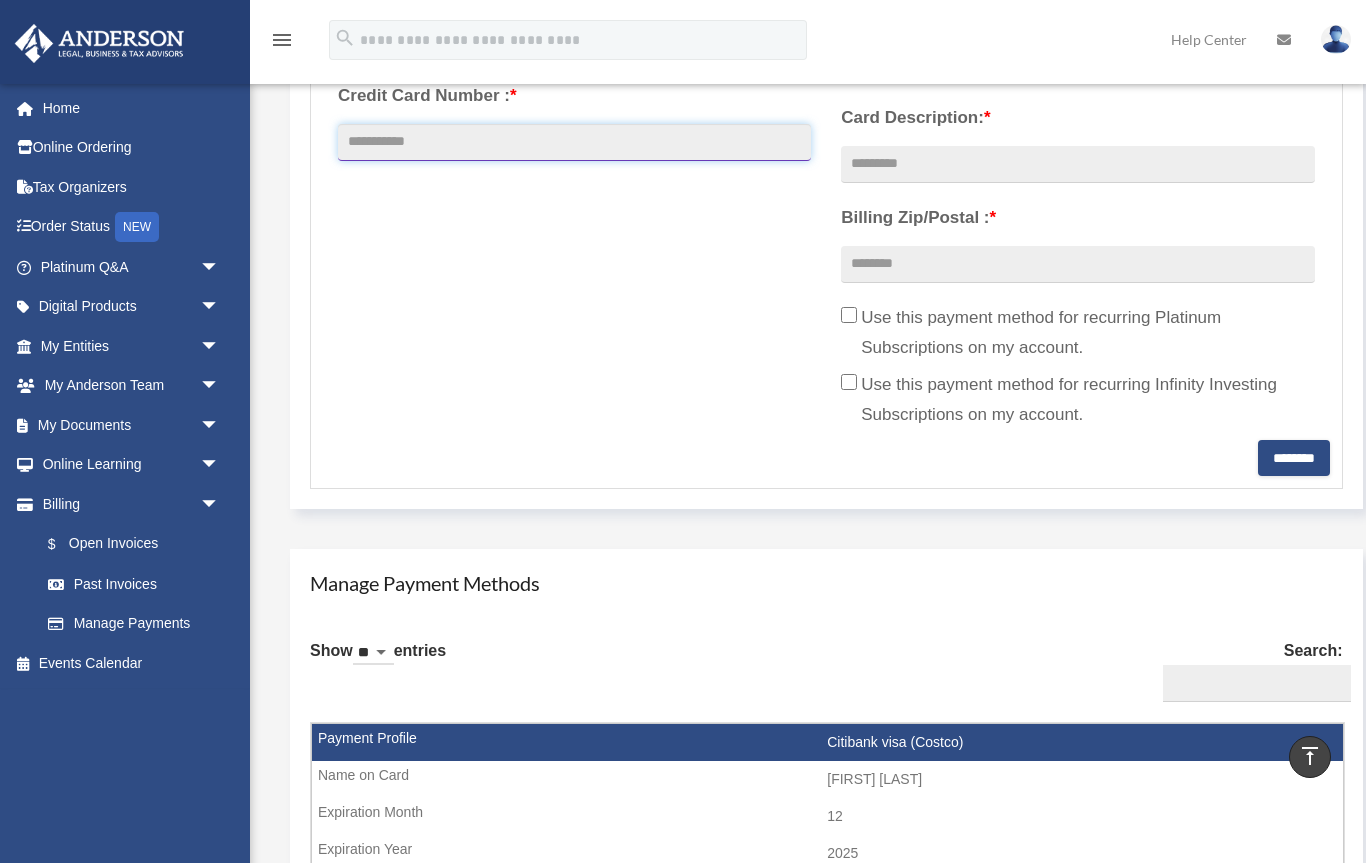 click on "Credit Card Number : *" at bounding box center [574, 143] 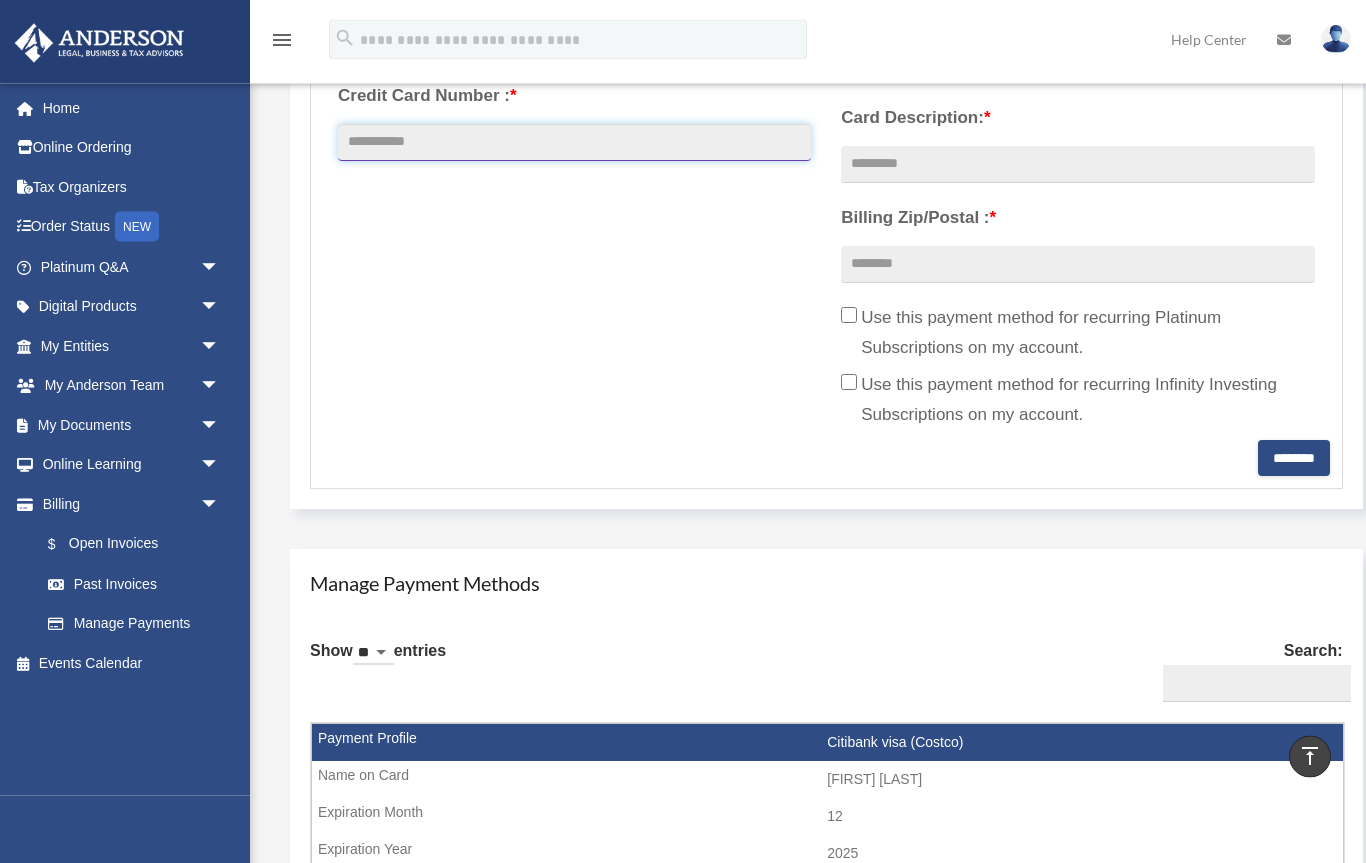 paste on "**********" 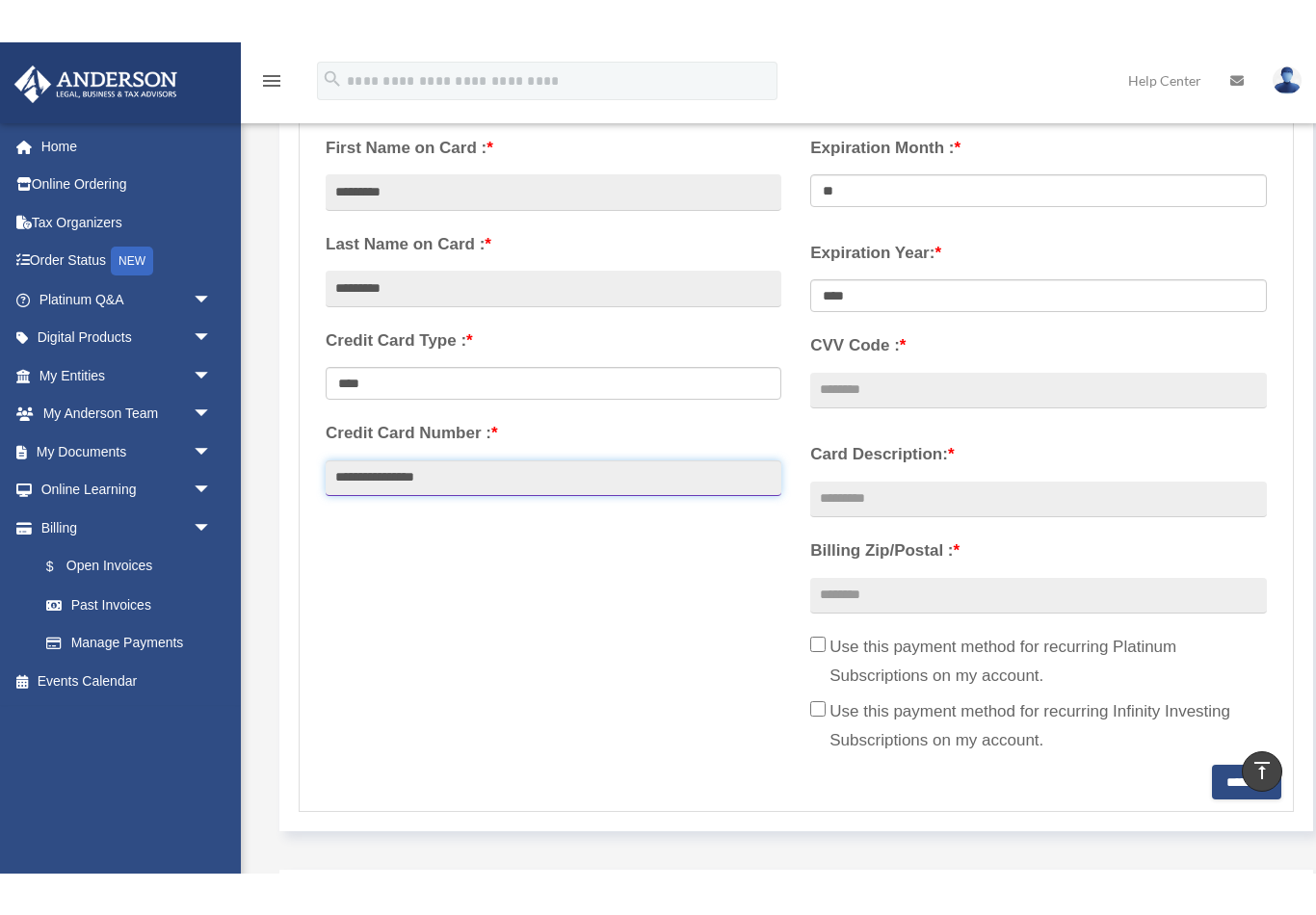 scroll, scrollTop: 379, scrollLeft: 0, axis: vertical 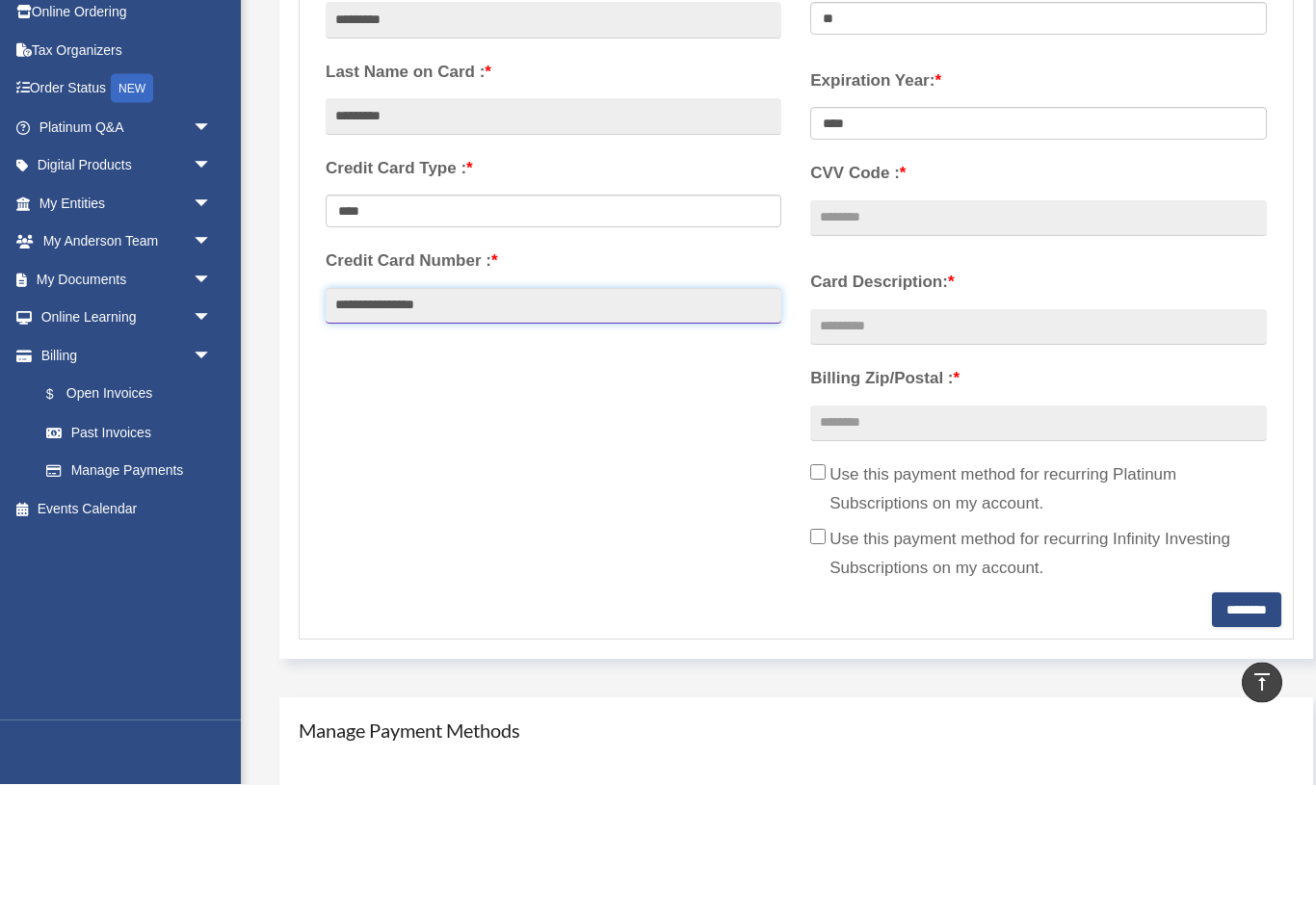 type on "**********" 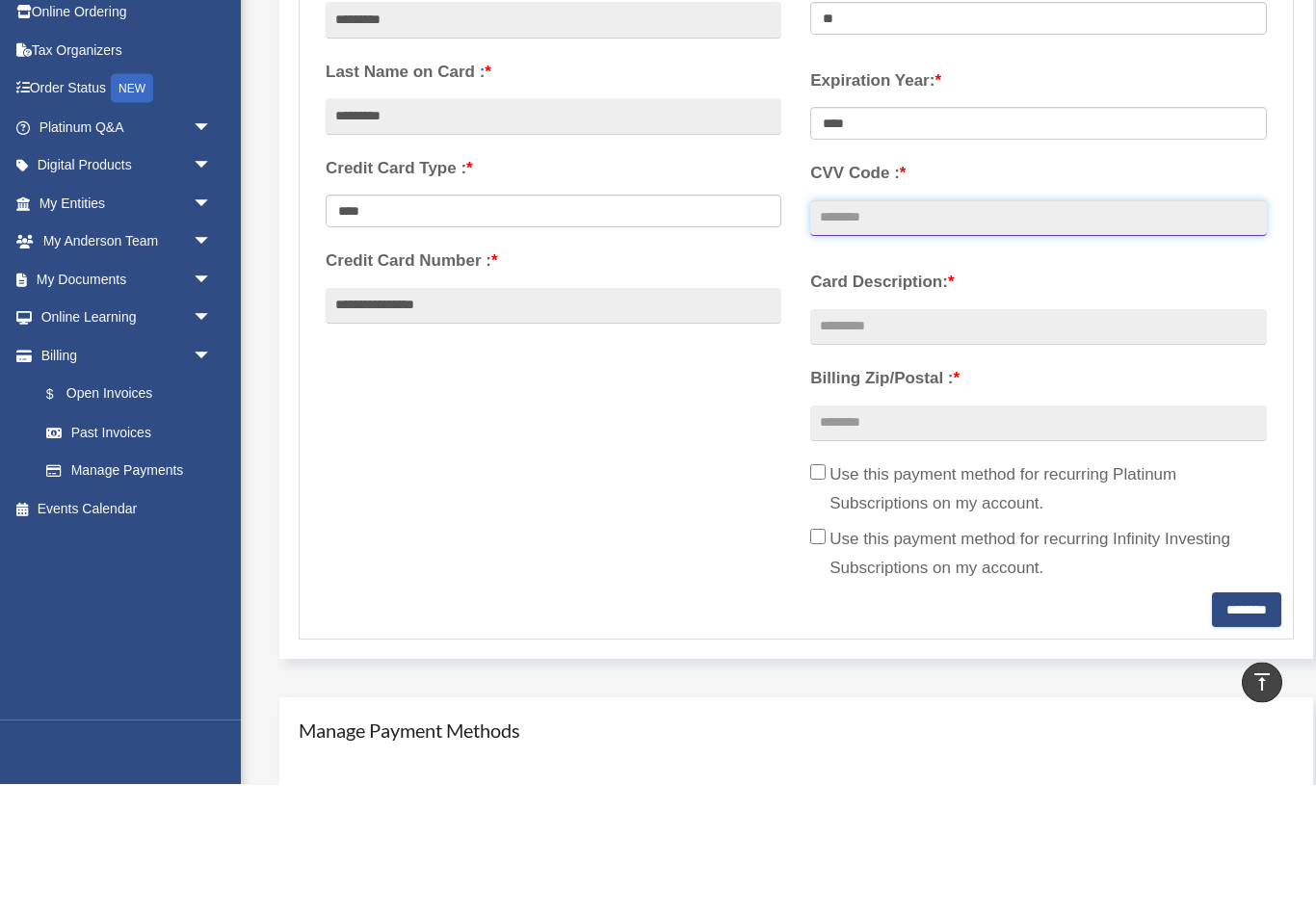 click on "CVV Code : *" at bounding box center (1038, 350) 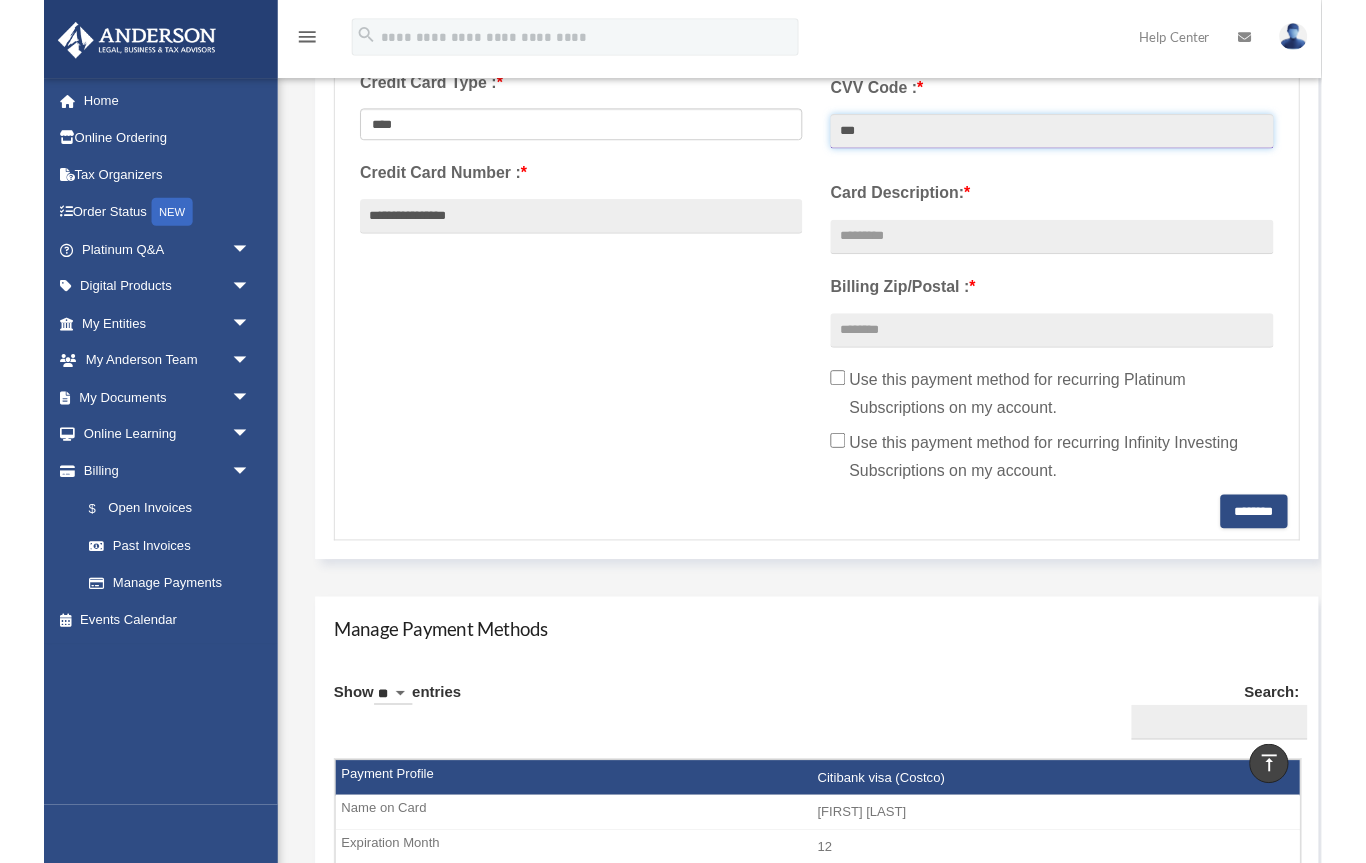 scroll, scrollTop: 614, scrollLeft: 0, axis: vertical 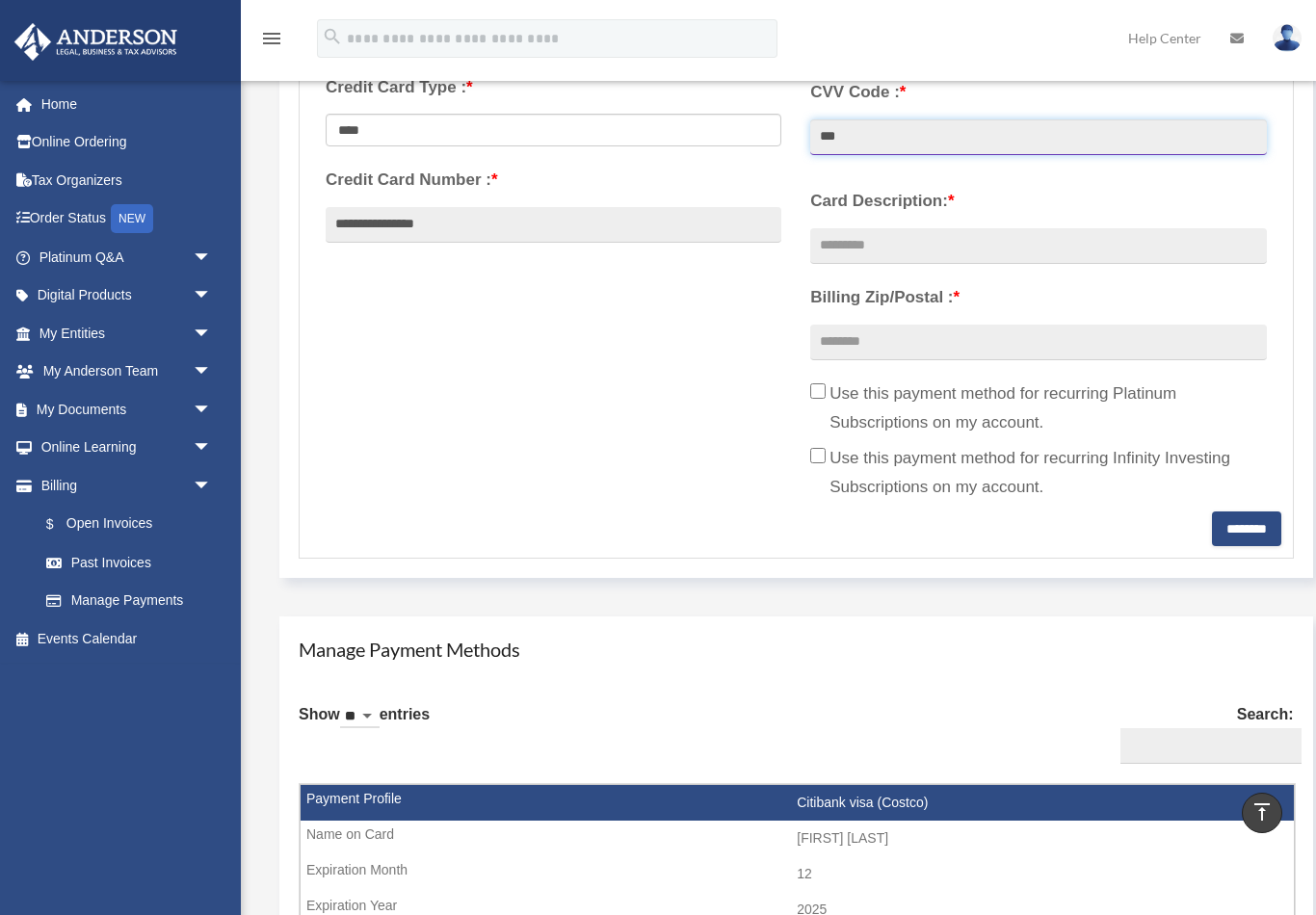 type on "***" 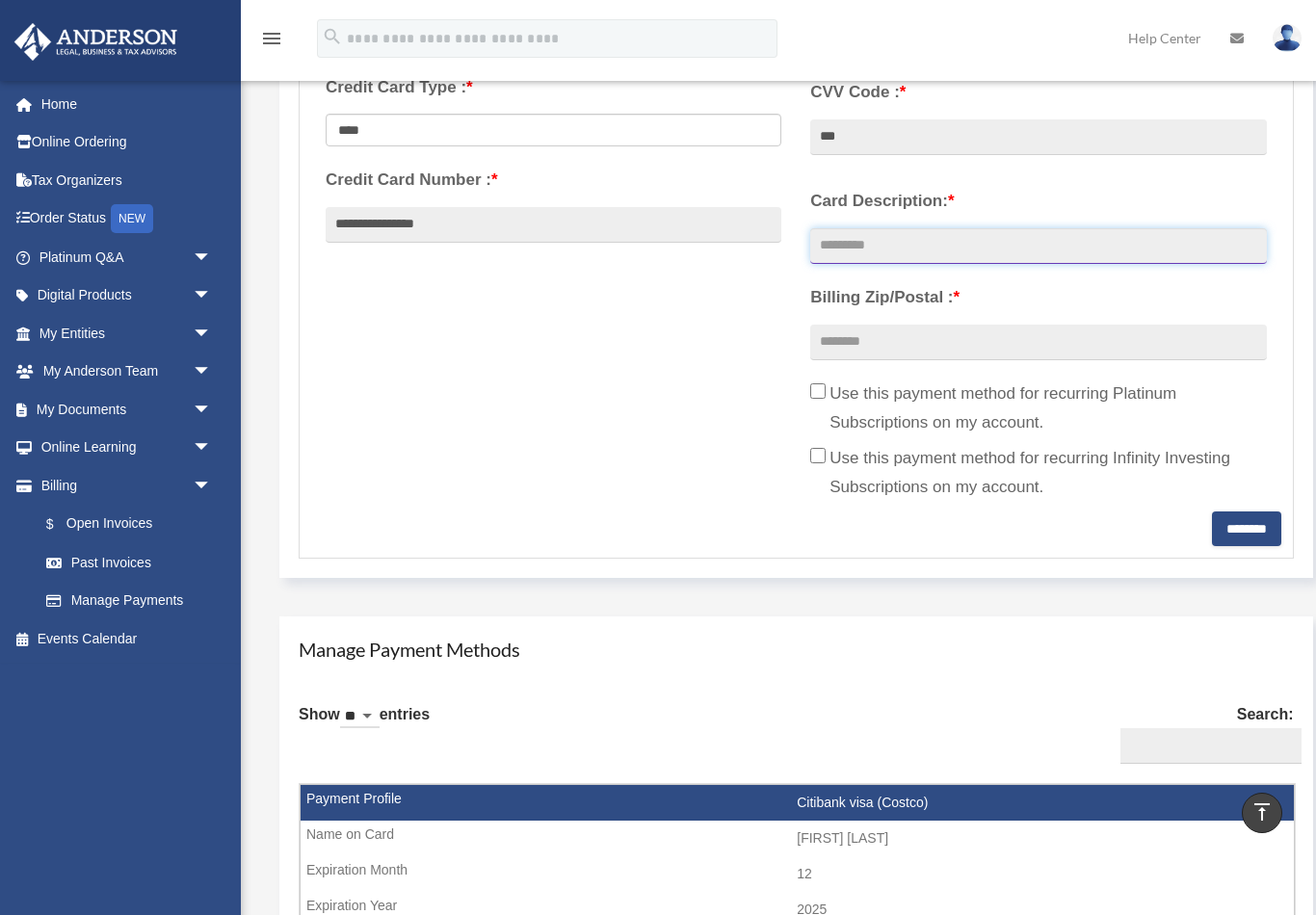 click on "Card Description: *" at bounding box center [1038, 247] 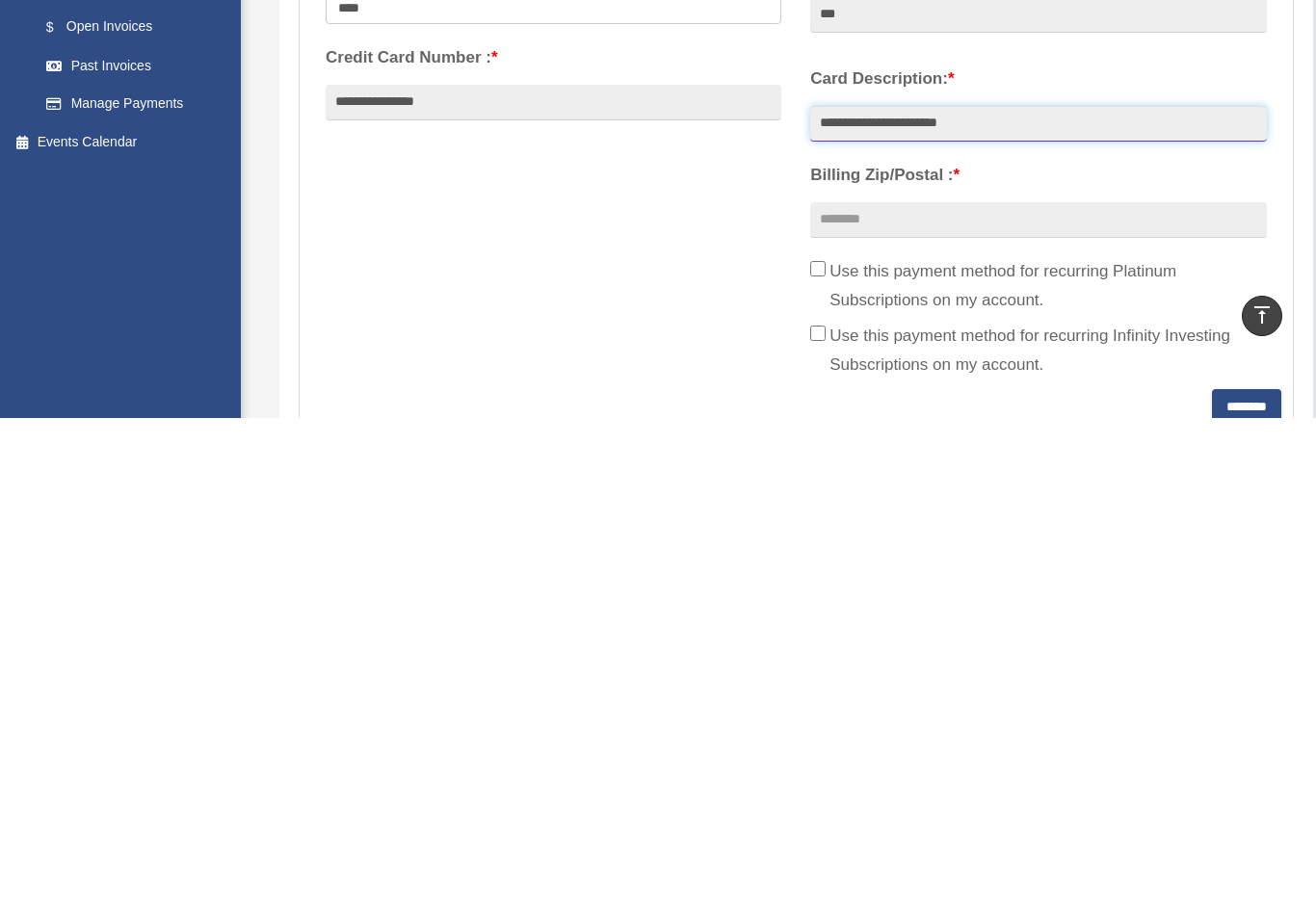 scroll, scrollTop: 224, scrollLeft: 0, axis: vertical 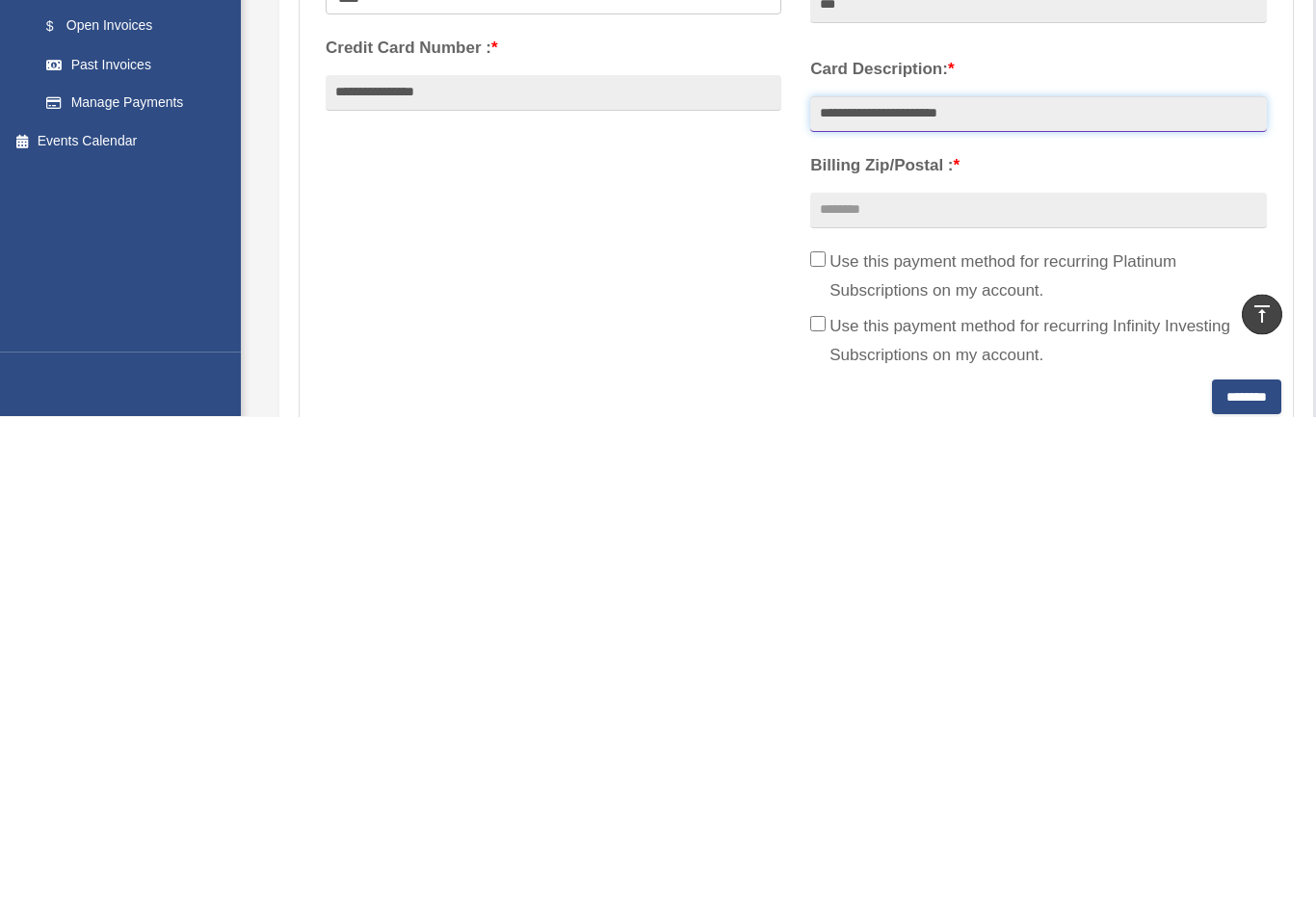 type on "**********" 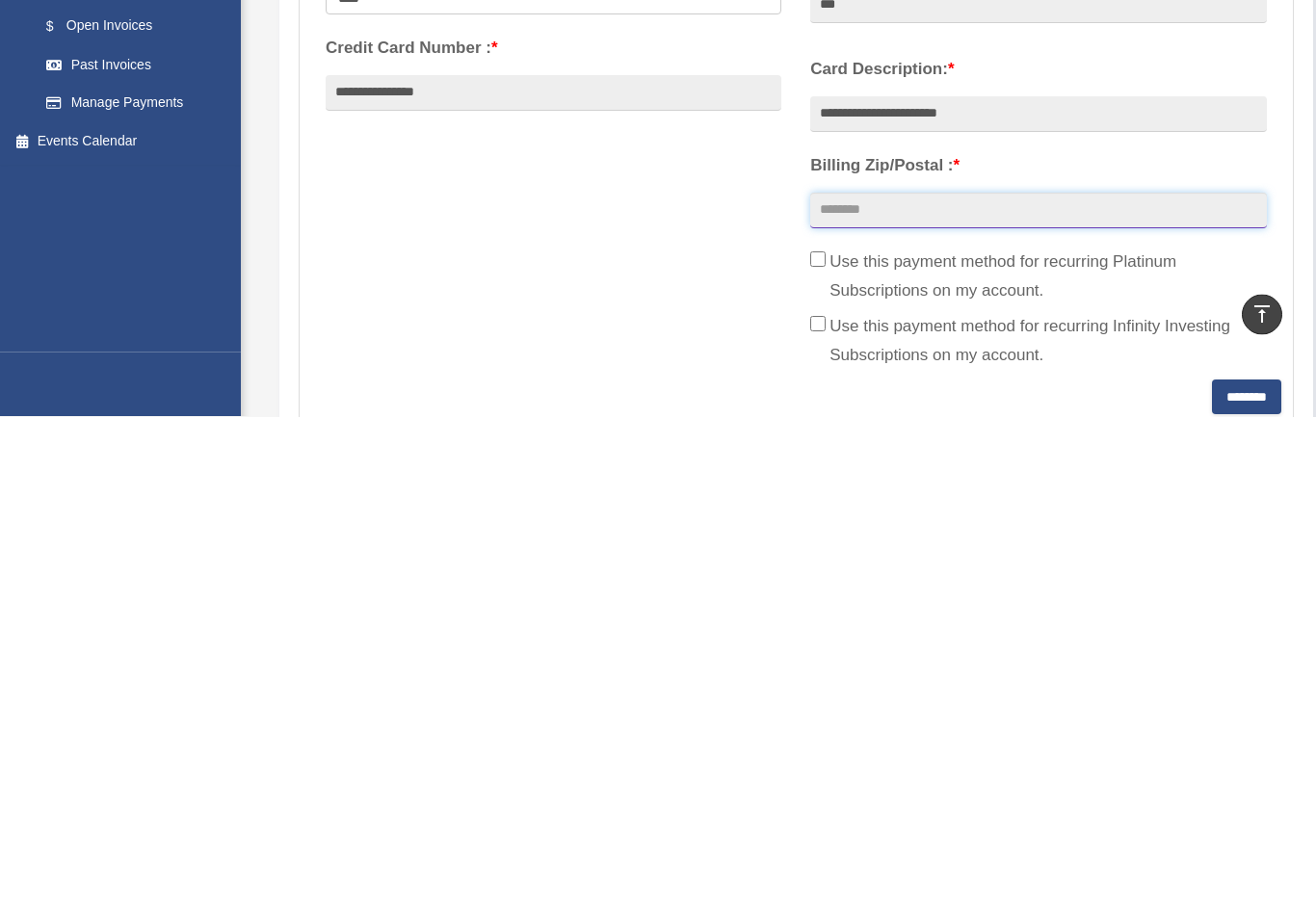 click on "Billing Zip/Postal : *" at bounding box center [1038, 710] 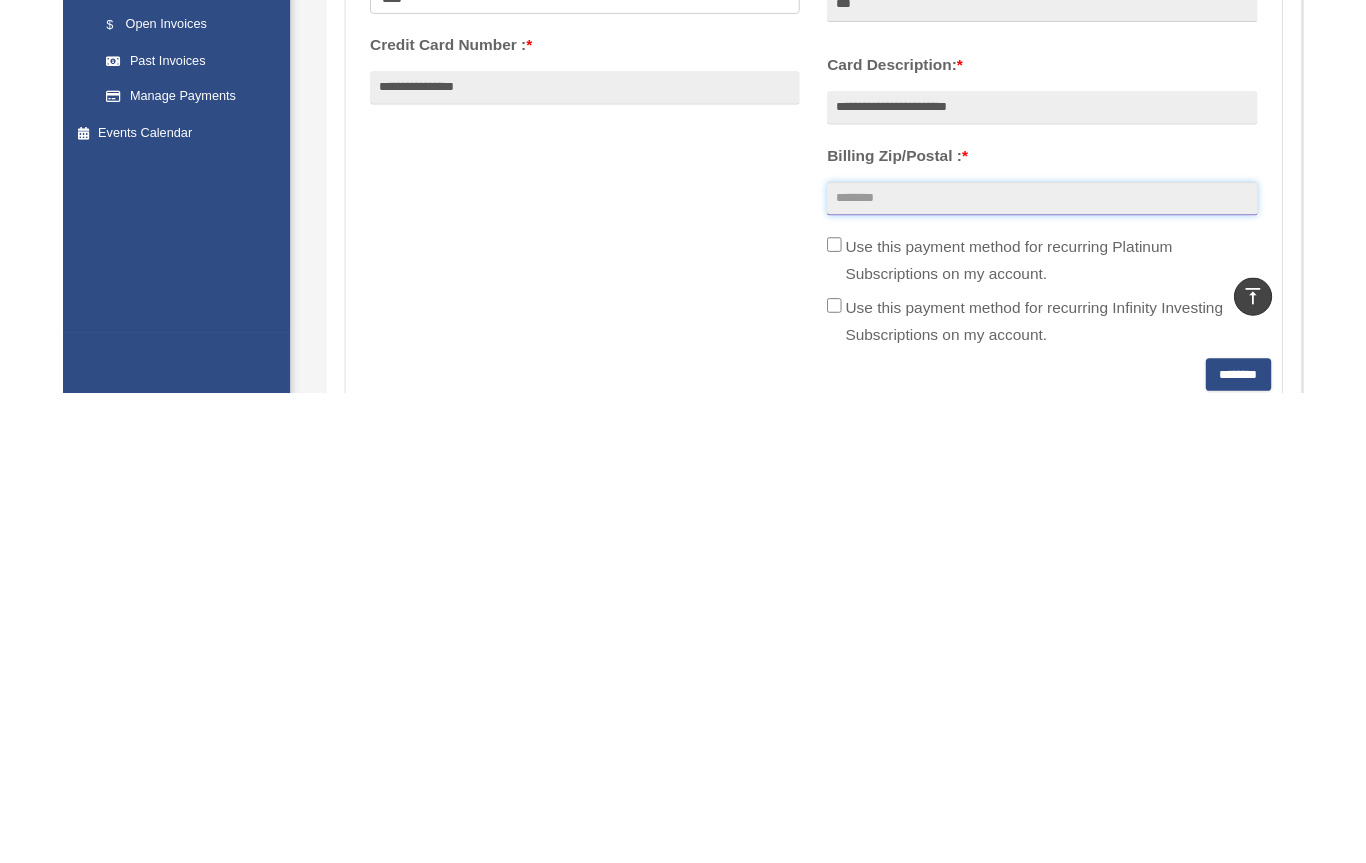 scroll, scrollTop: 837, scrollLeft: 0, axis: vertical 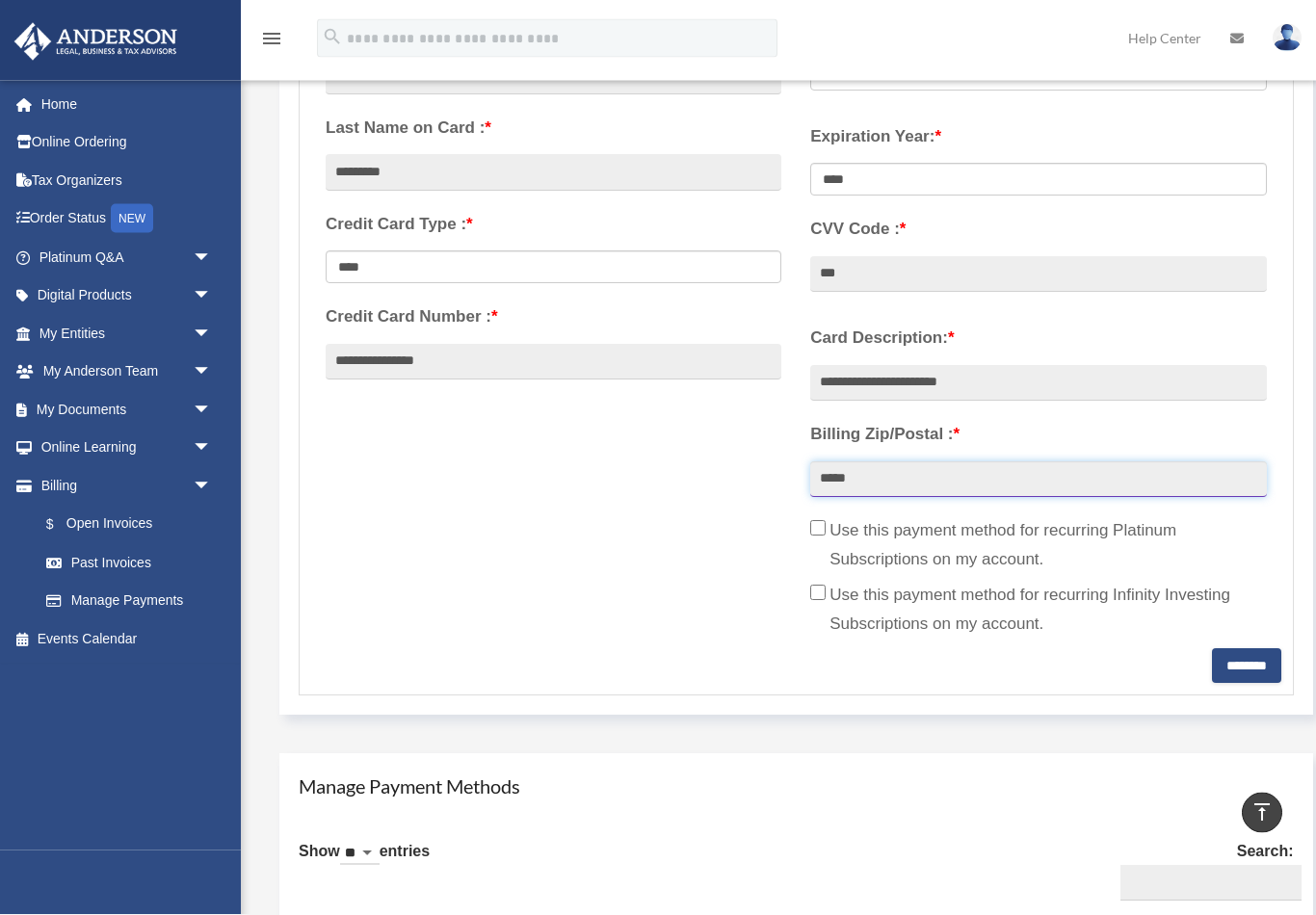 type on "*****" 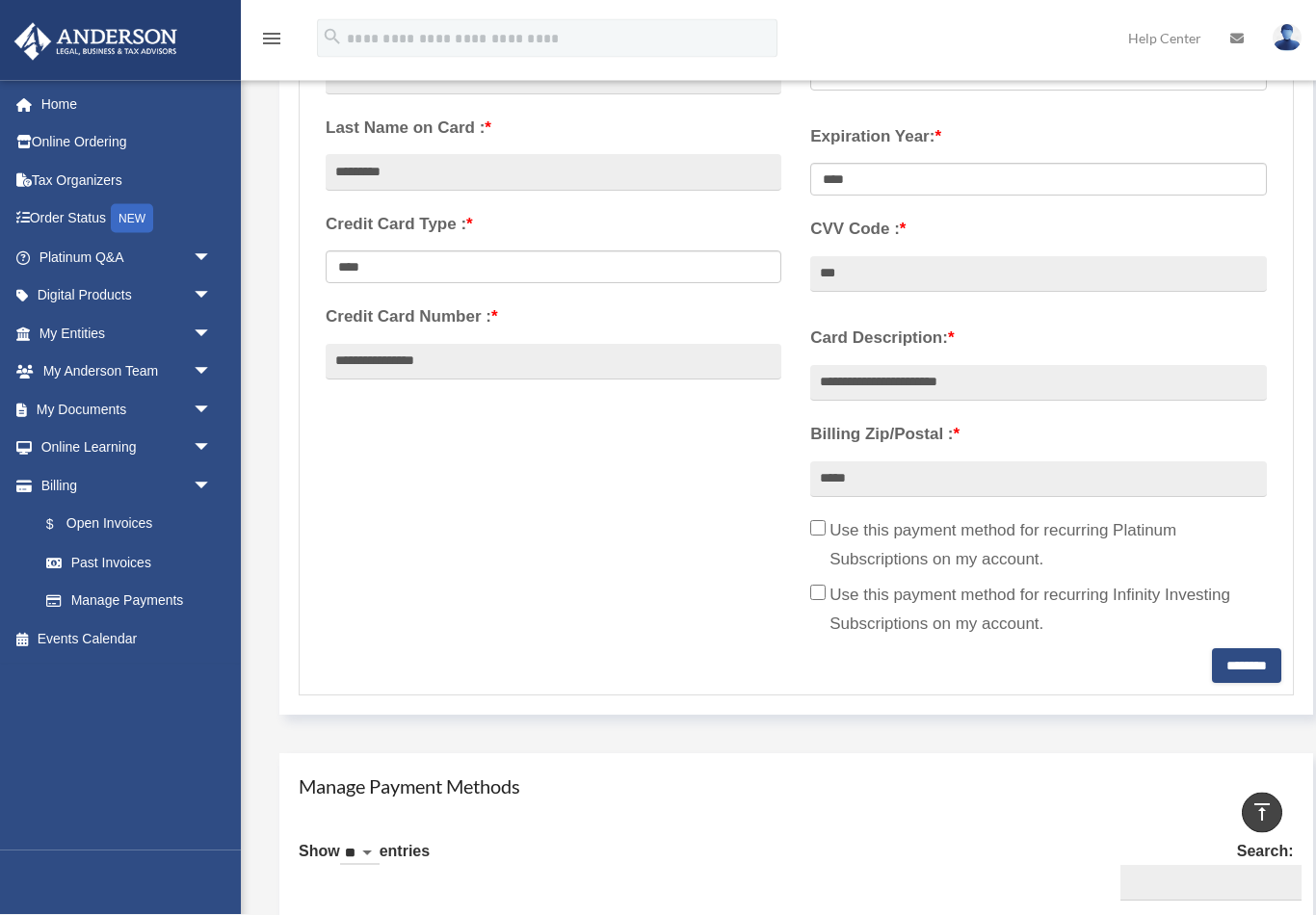 click on "********" at bounding box center (1247, 667) 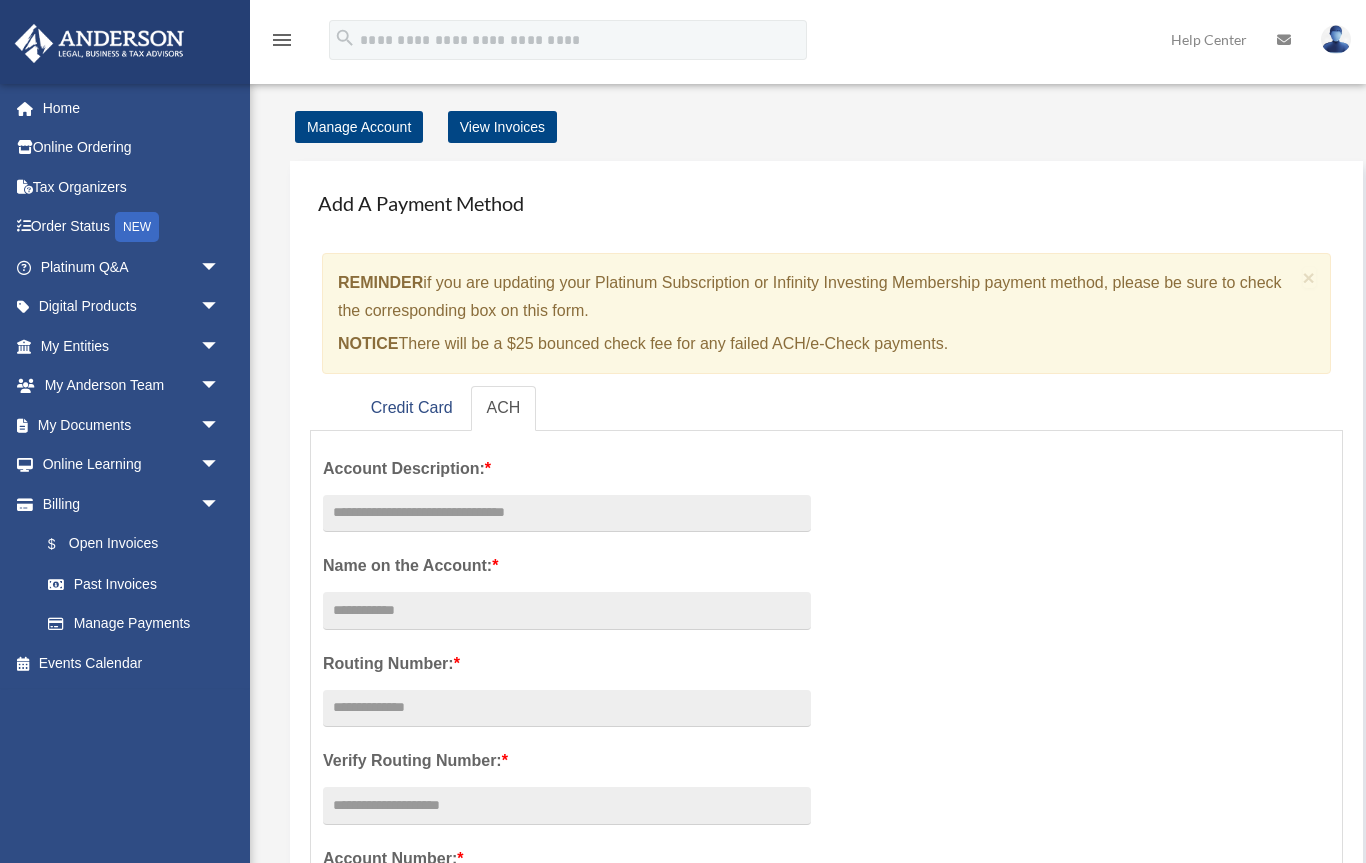 scroll, scrollTop: 0, scrollLeft: 0, axis: both 